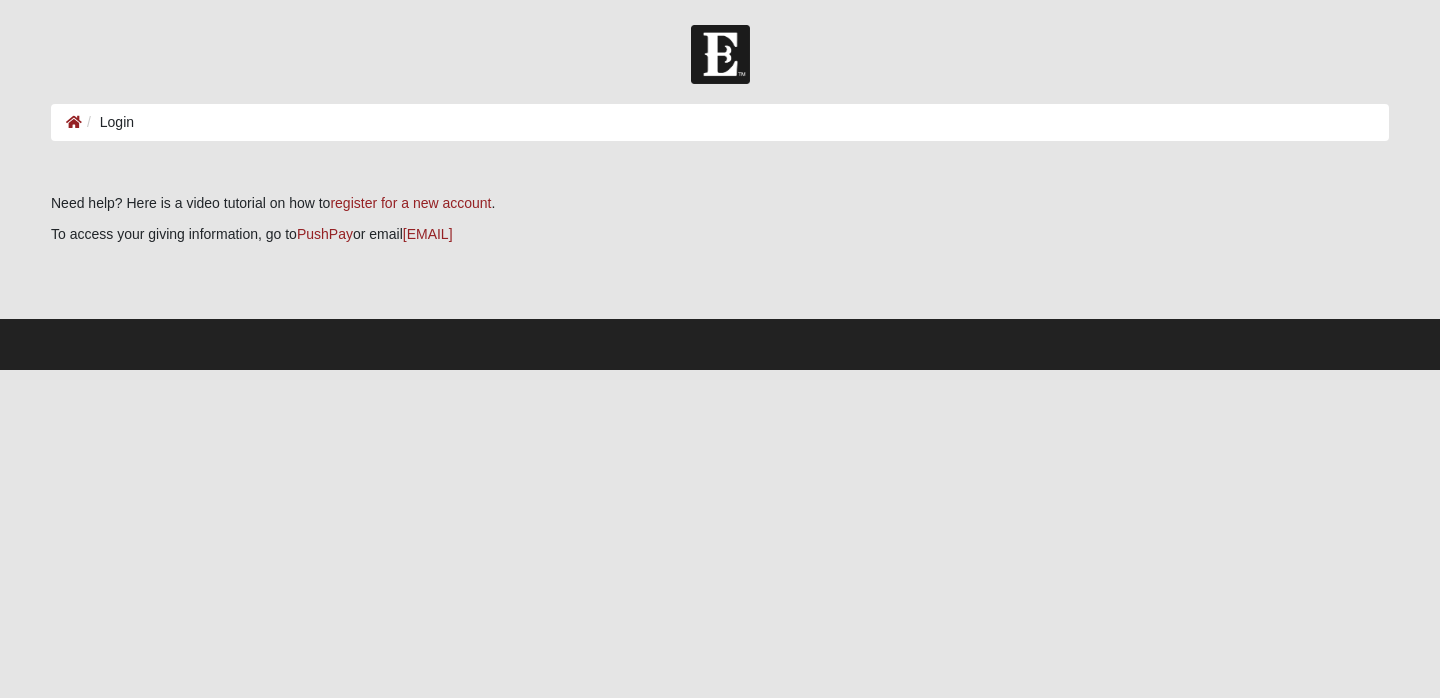scroll, scrollTop: 0, scrollLeft: 0, axis: both 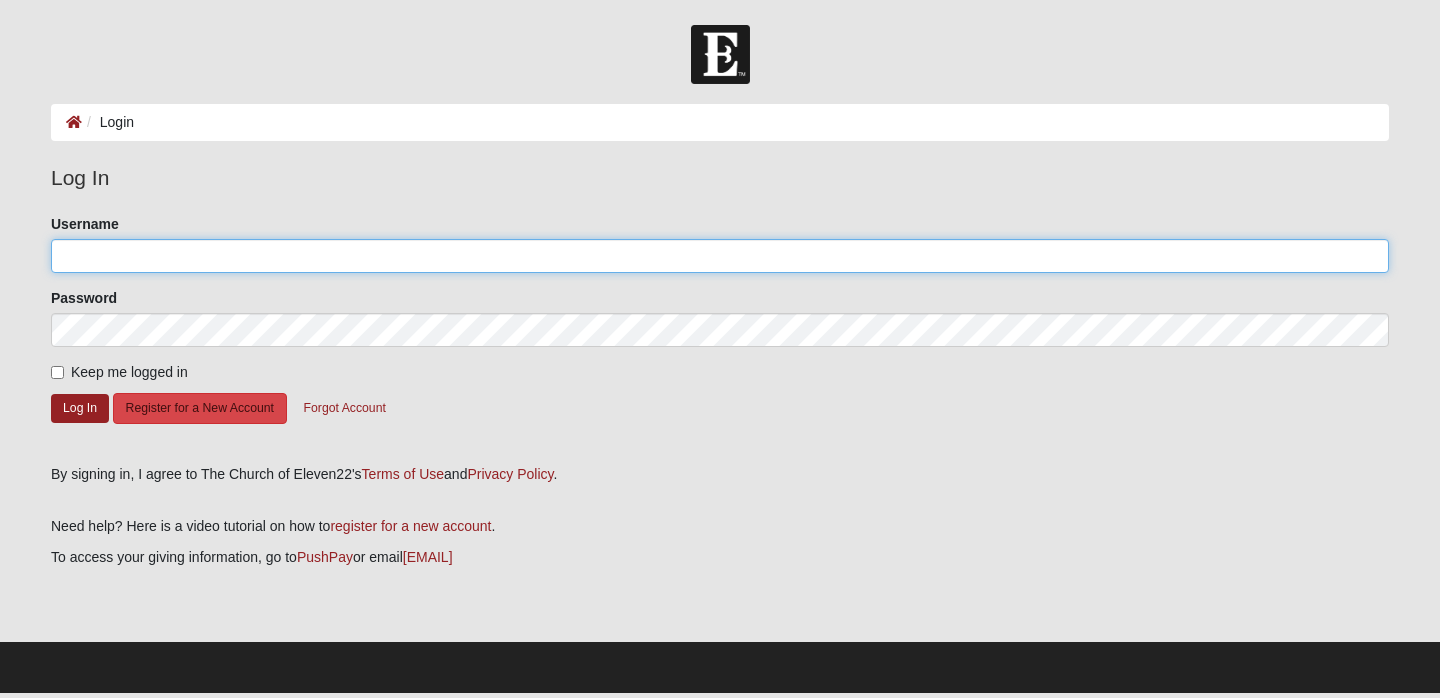 type on "james.hall" 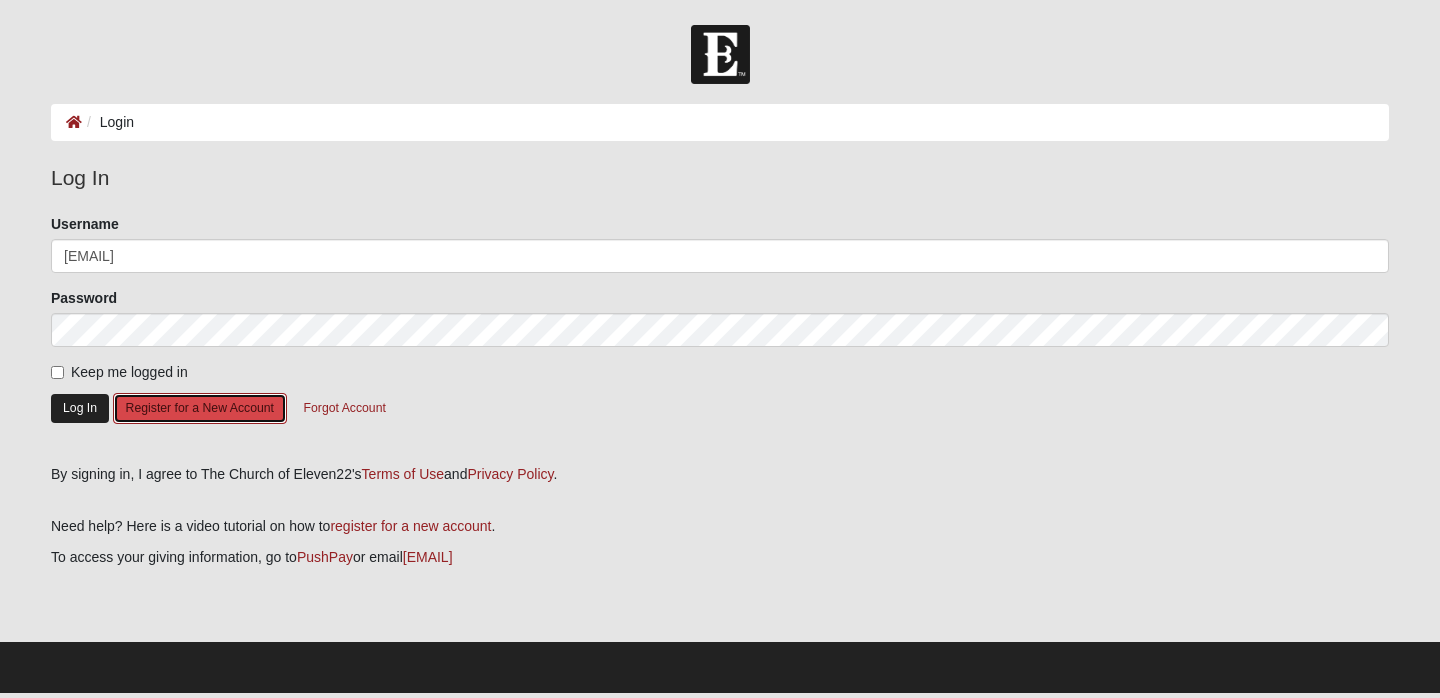 drag, startPoint x: 112, startPoint y: 414, endPoint x: 96, endPoint y: 414, distance: 16 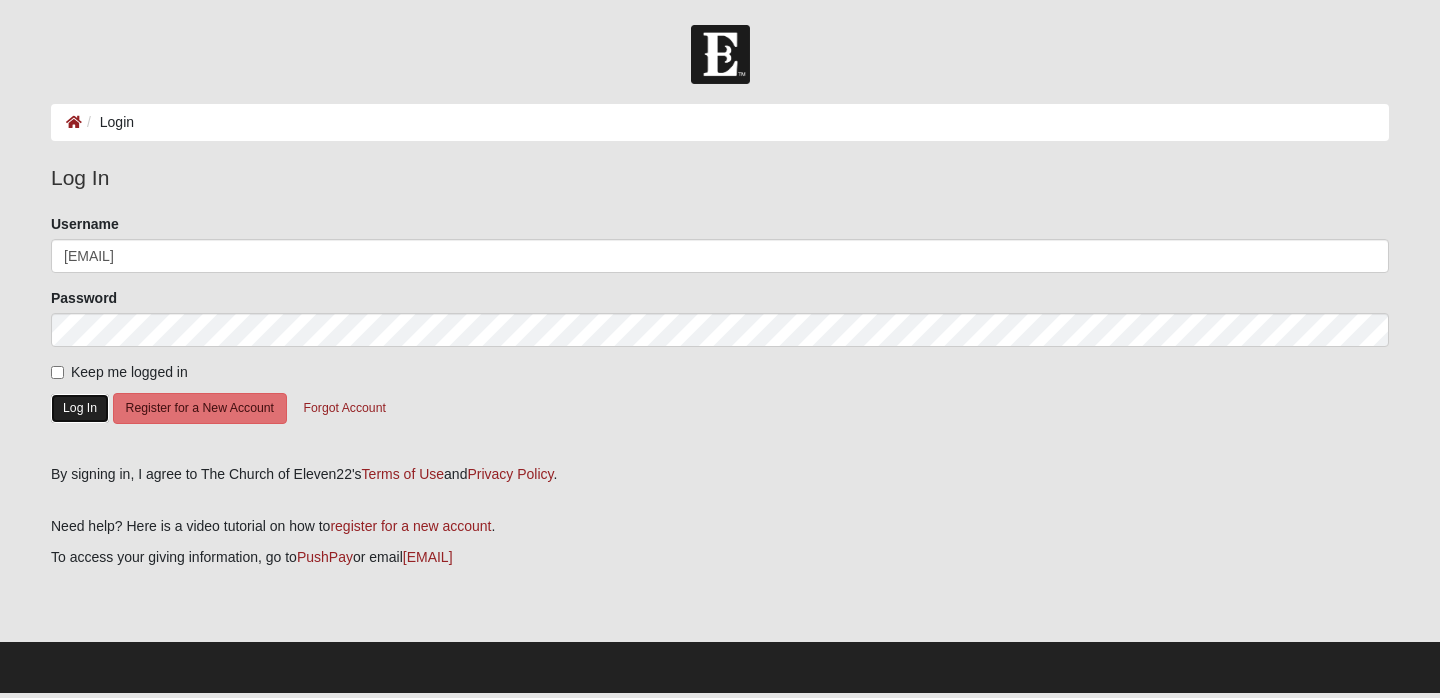 click on "Log In" 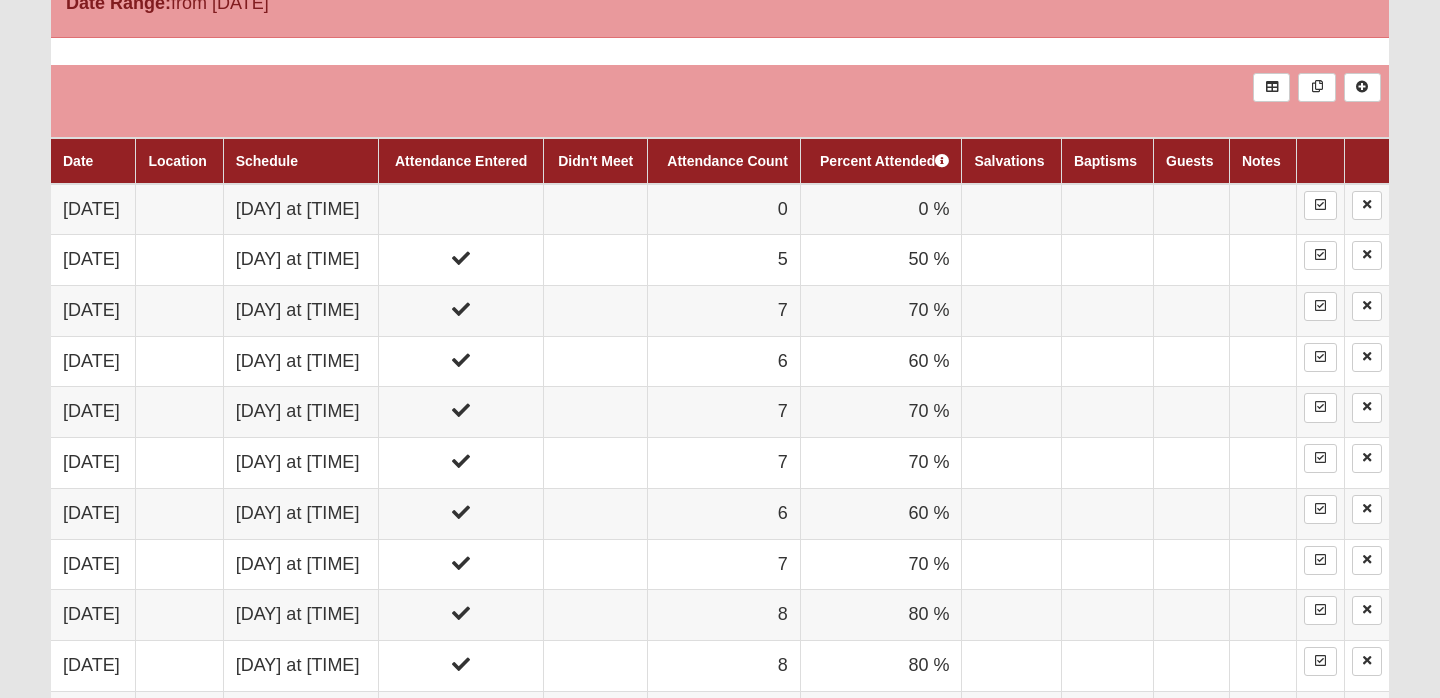 scroll, scrollTop: 1100, scrollLeft: 0, axis: vertical 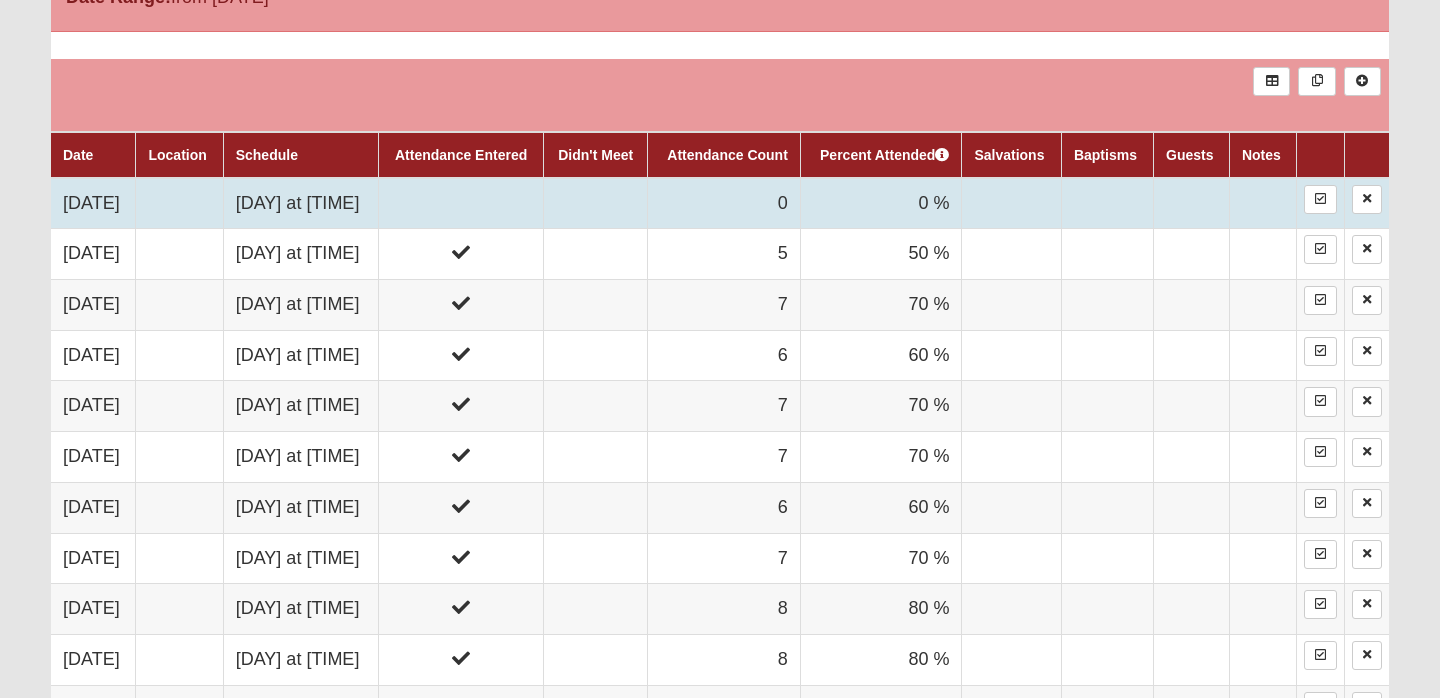 click at bounding box center (461, 203) 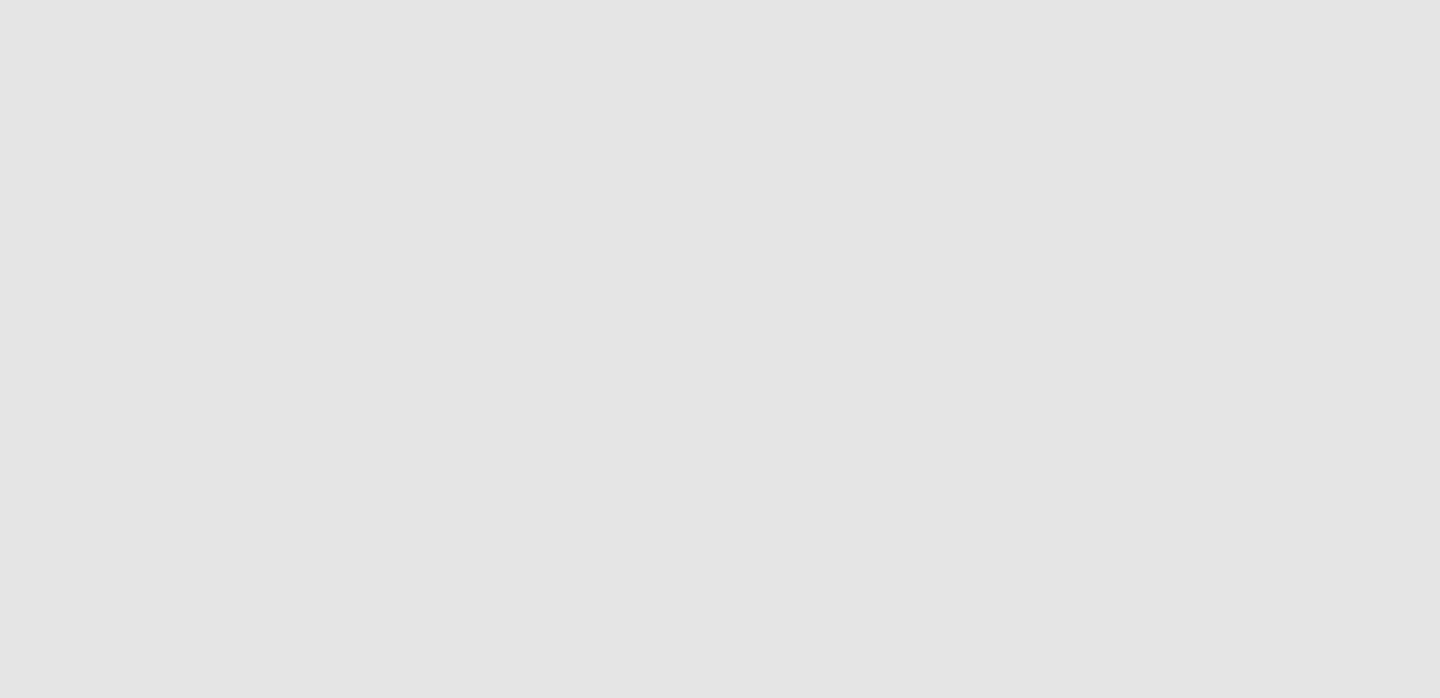 scroll, scrollTop: 0, scrollLeft: 0, axis: both 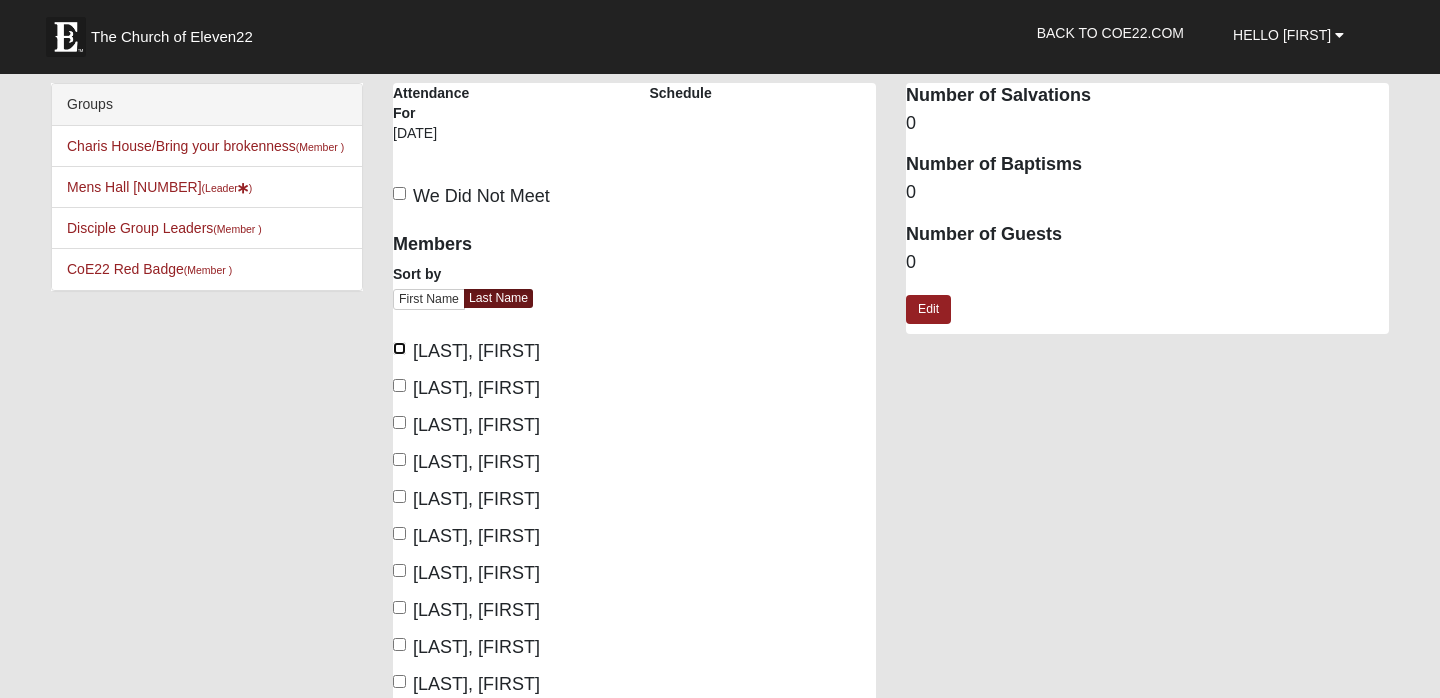 click on "[LAST], [FIRST]" at bounding box center (399, 348) 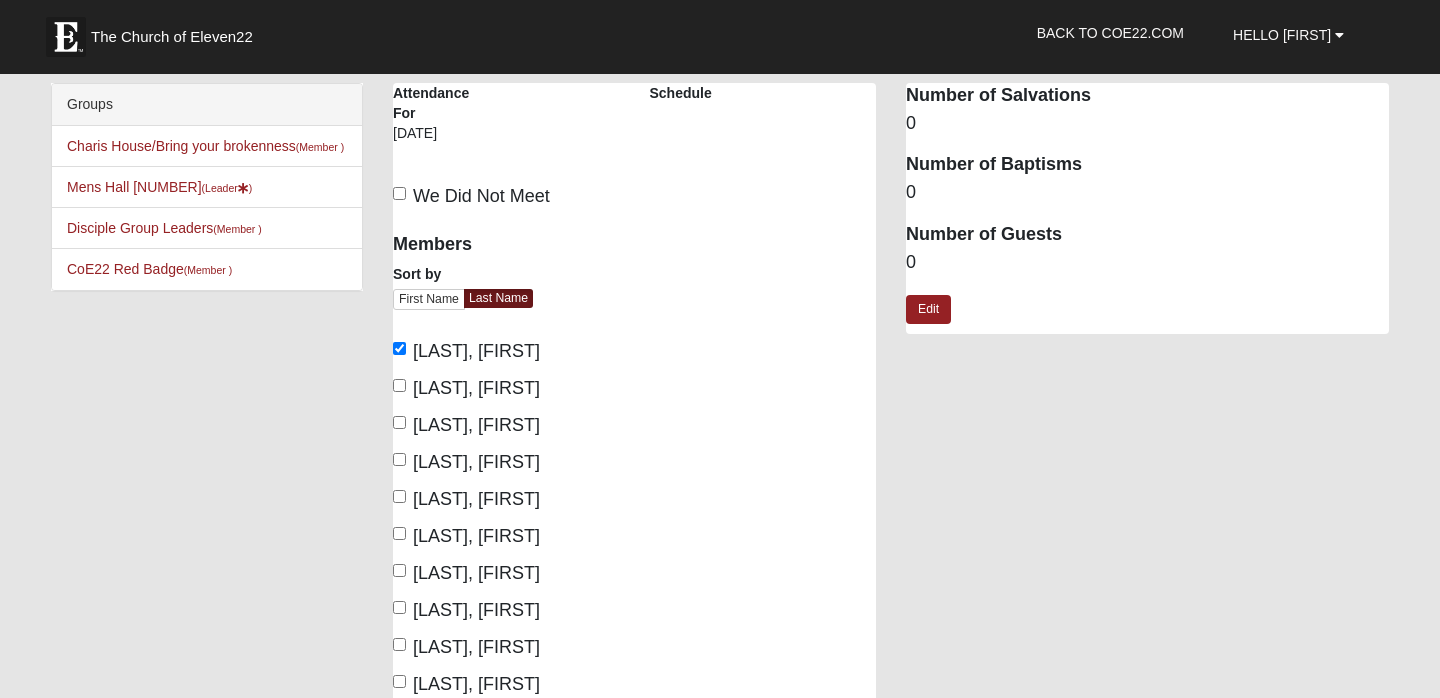 click on "Members
Sort by
First Name Last Name
[LAST], [FIRST]
[LAST], [FIRST]
[LAST], [FIRST]
[LAST], [FIRST]" at bounding box center [506, 459] 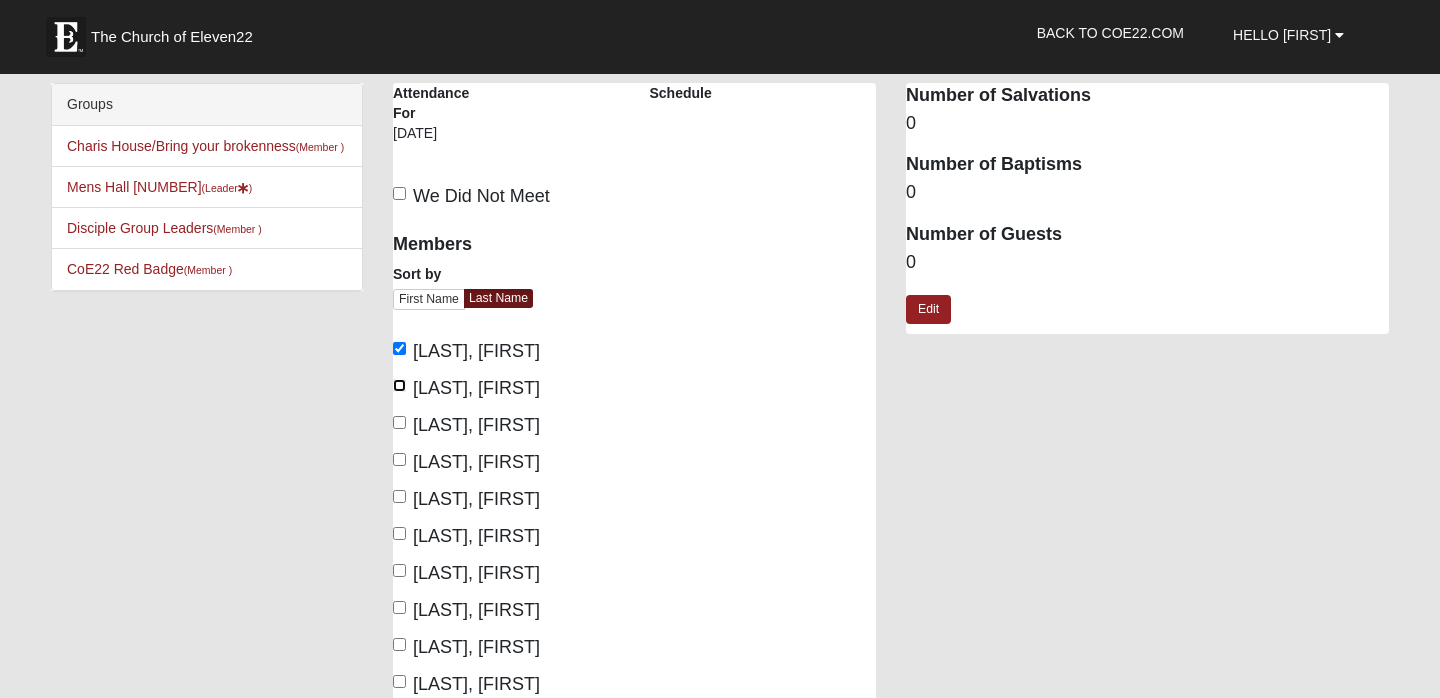click on "[LAST], [FIRST]" at bounding box center [399, 385] 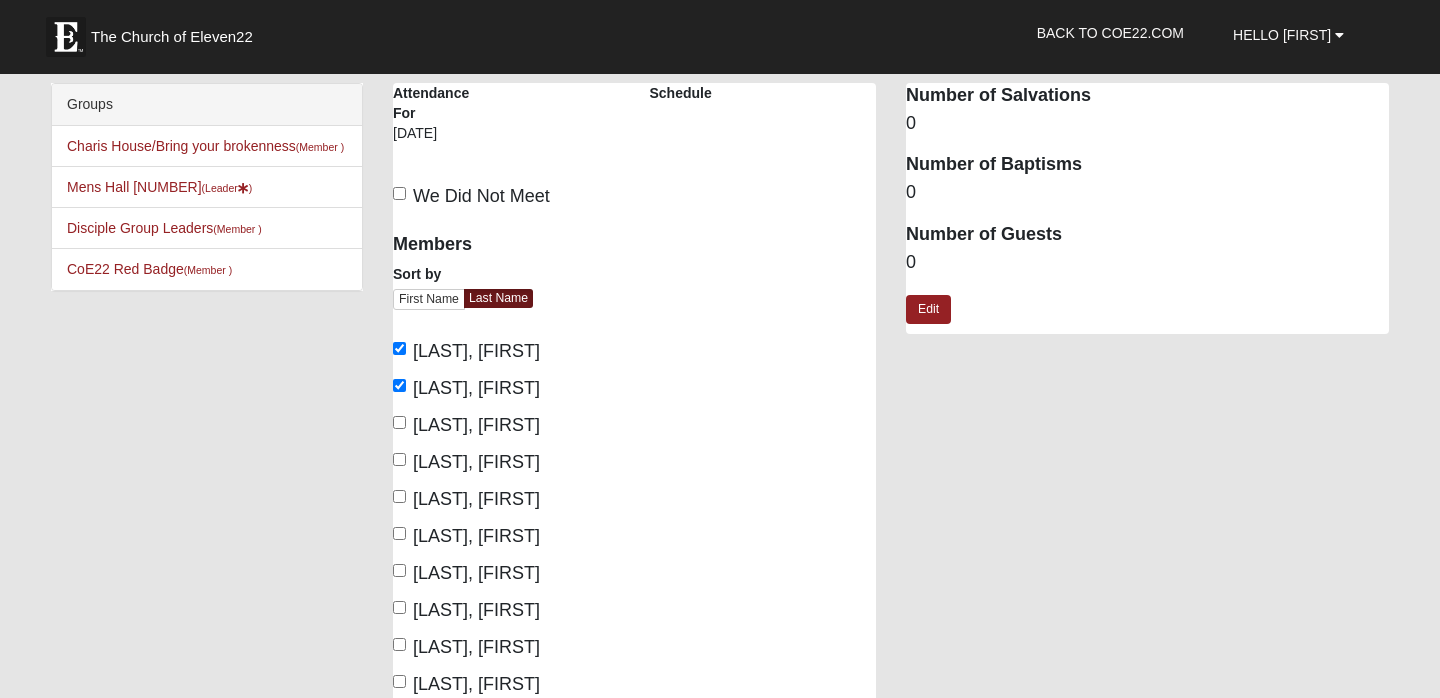 click on "DeJesus, Joseph" at bounding box center [466, 425] 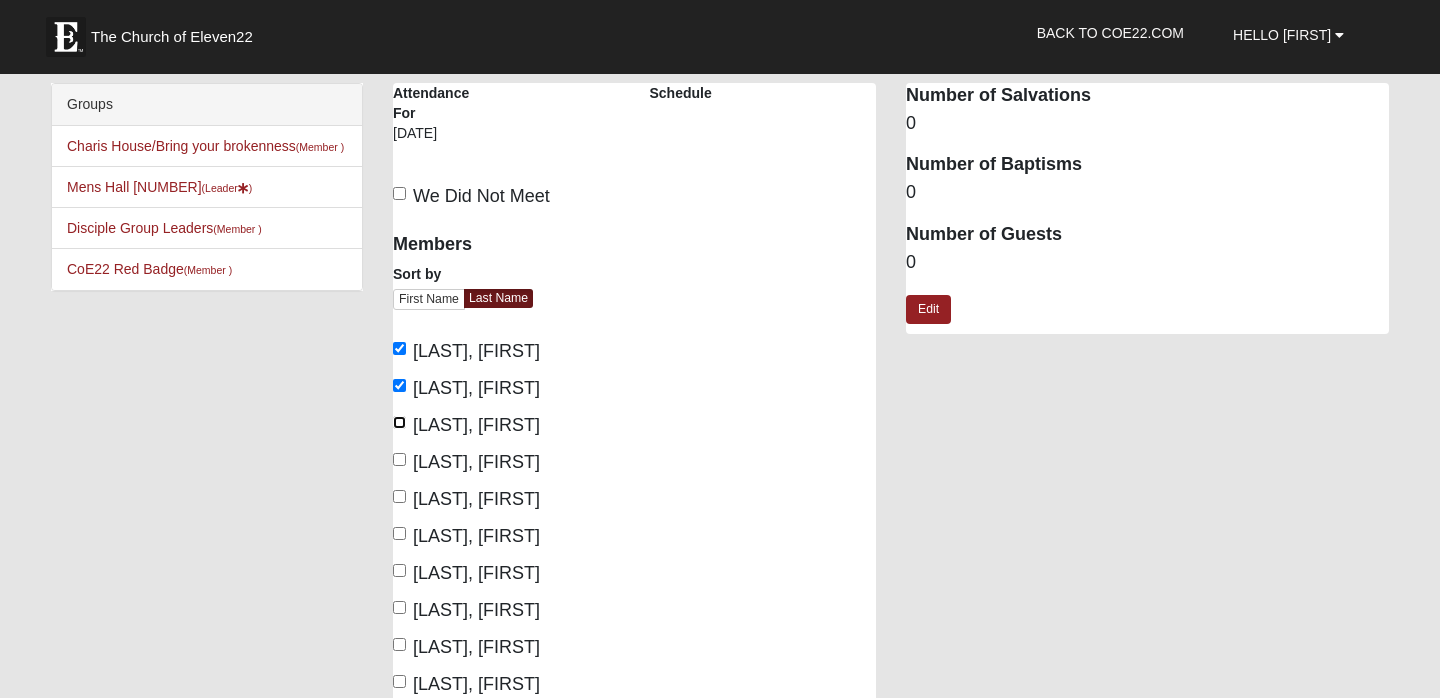 click on "DeJesus, Joseph" at bounding box center [399, 422] 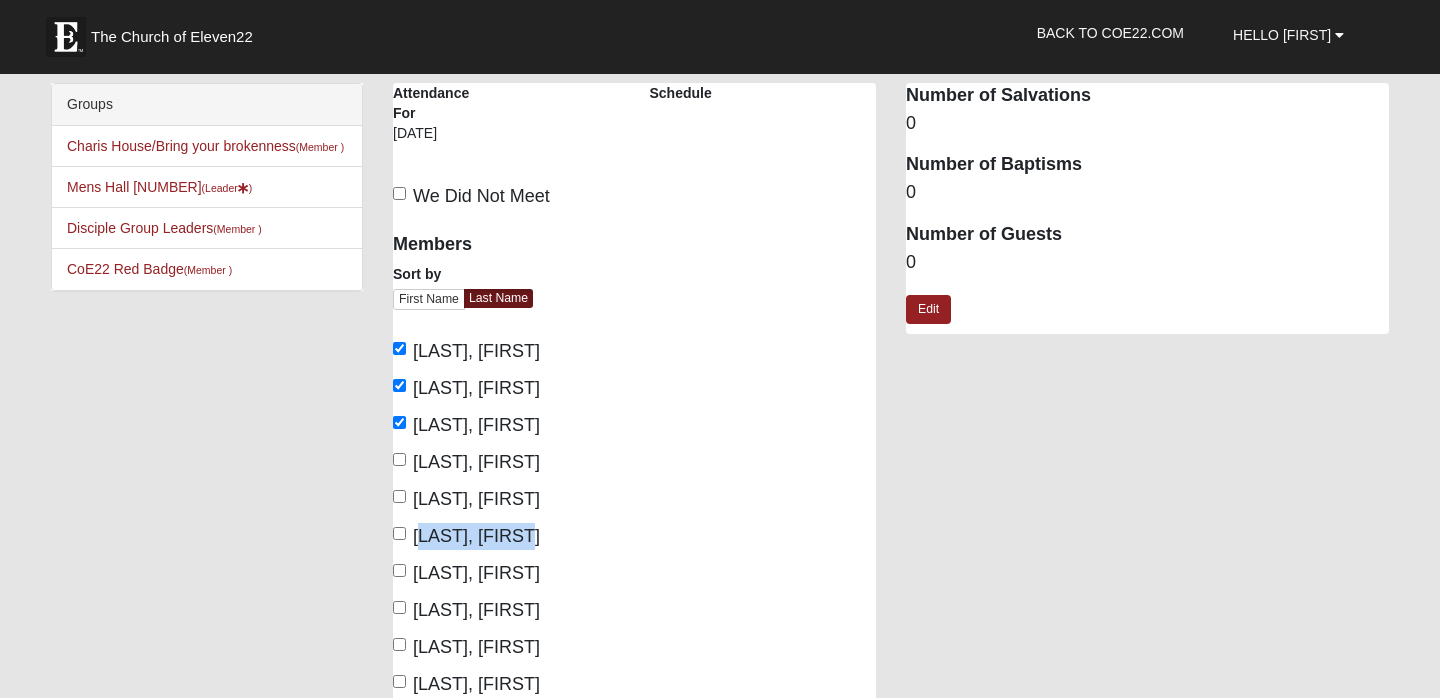 drag, startPoint x: 399, startPoint y: 524, endPoint x: 572, endPoint y: 530, distance: 173.10402 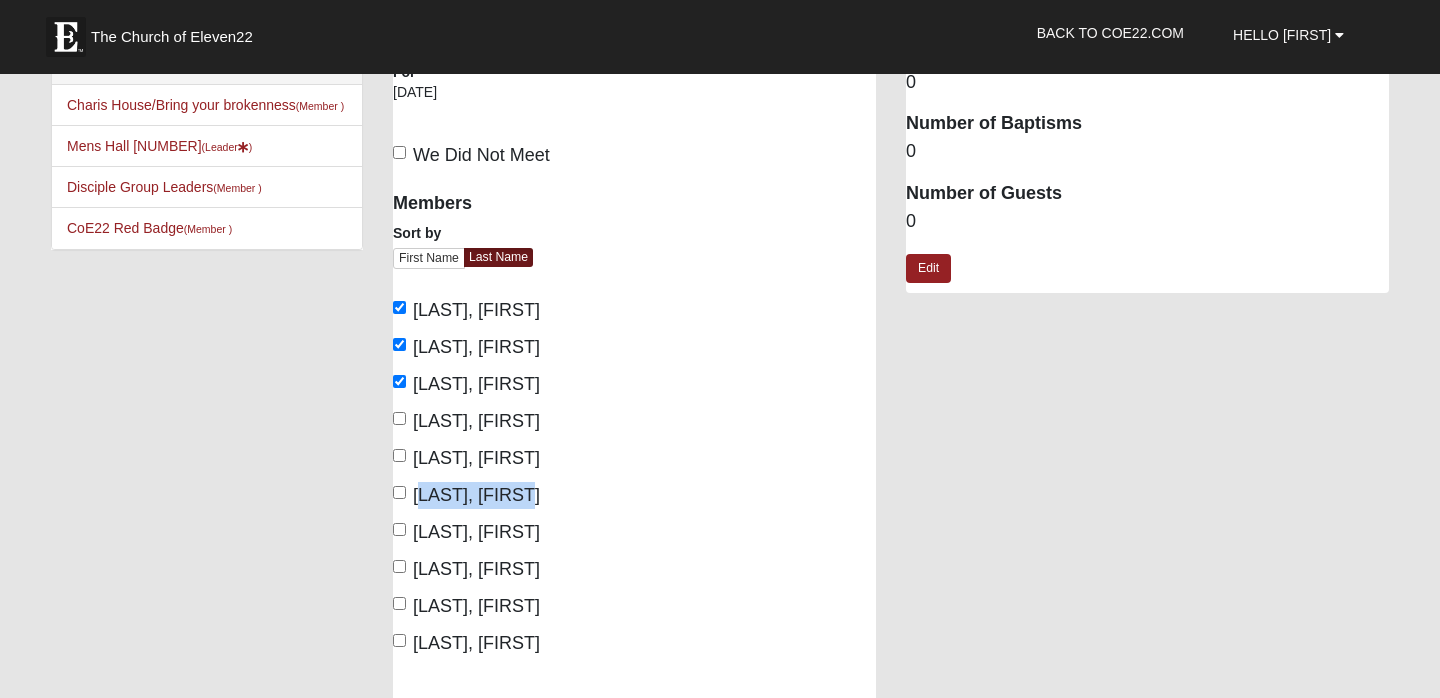 scroll, scrollTop: 61, scrollLeft: 0, axis: vertical 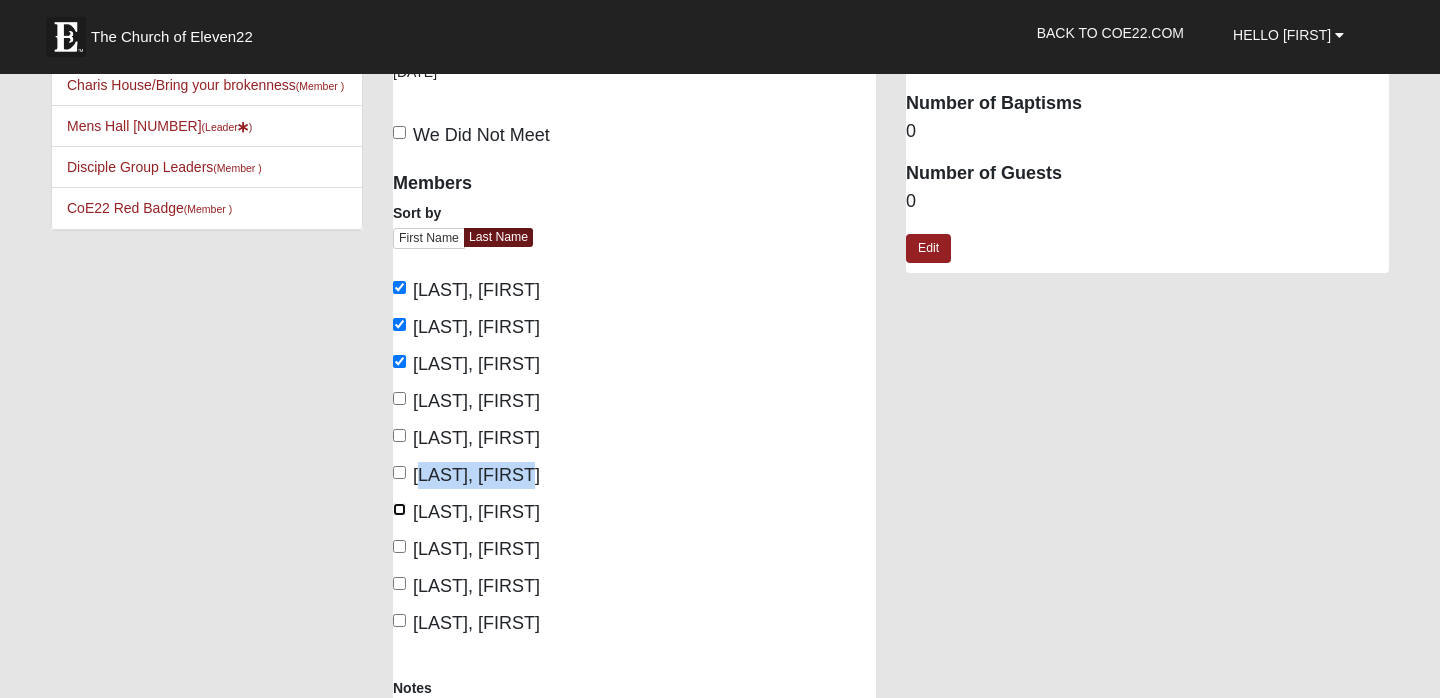 click on "Prinzi, Mike" at bounding box center (399, 509) 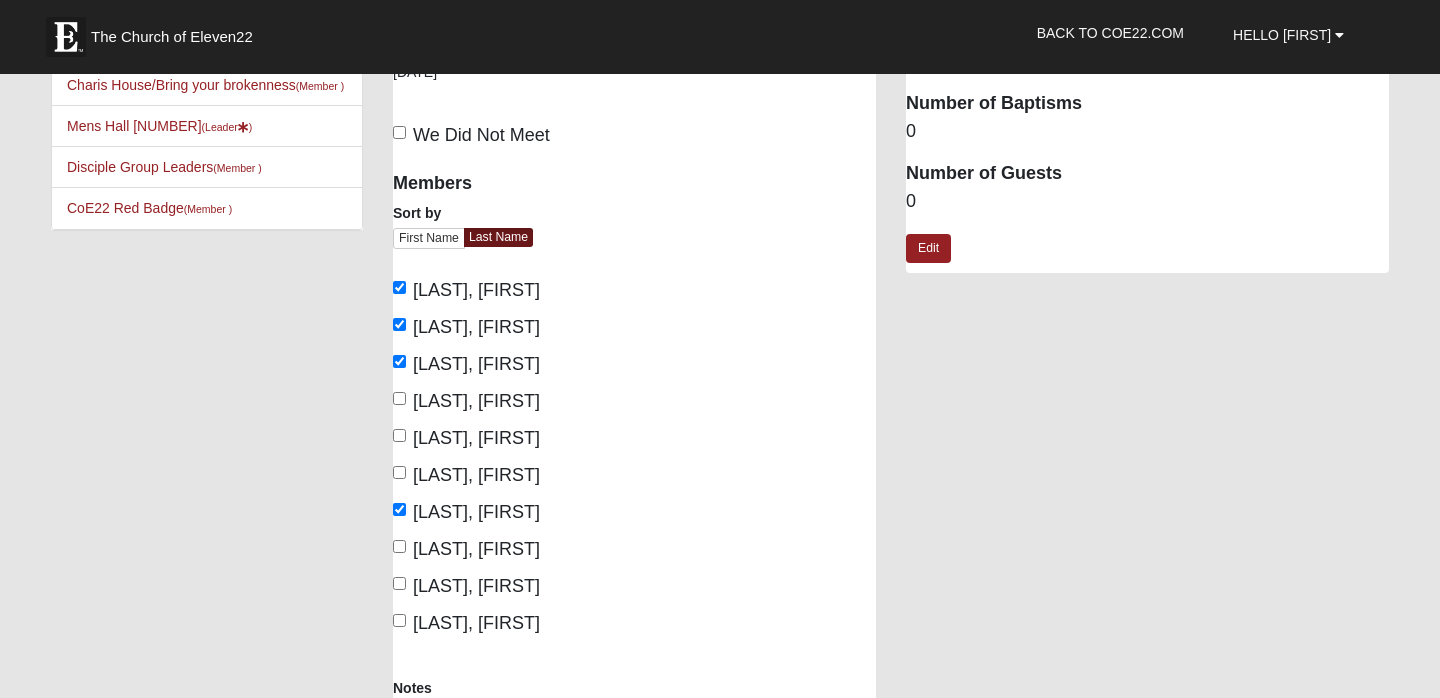 click on "Groups
Charis House/Bring your brokenness  (Member        )
Mens Hall 32097  (Leader
)
Disciple Group Leaders  (Member        )
CoE22 Red Badge  (Member        )" at bounding box center [720, 437] 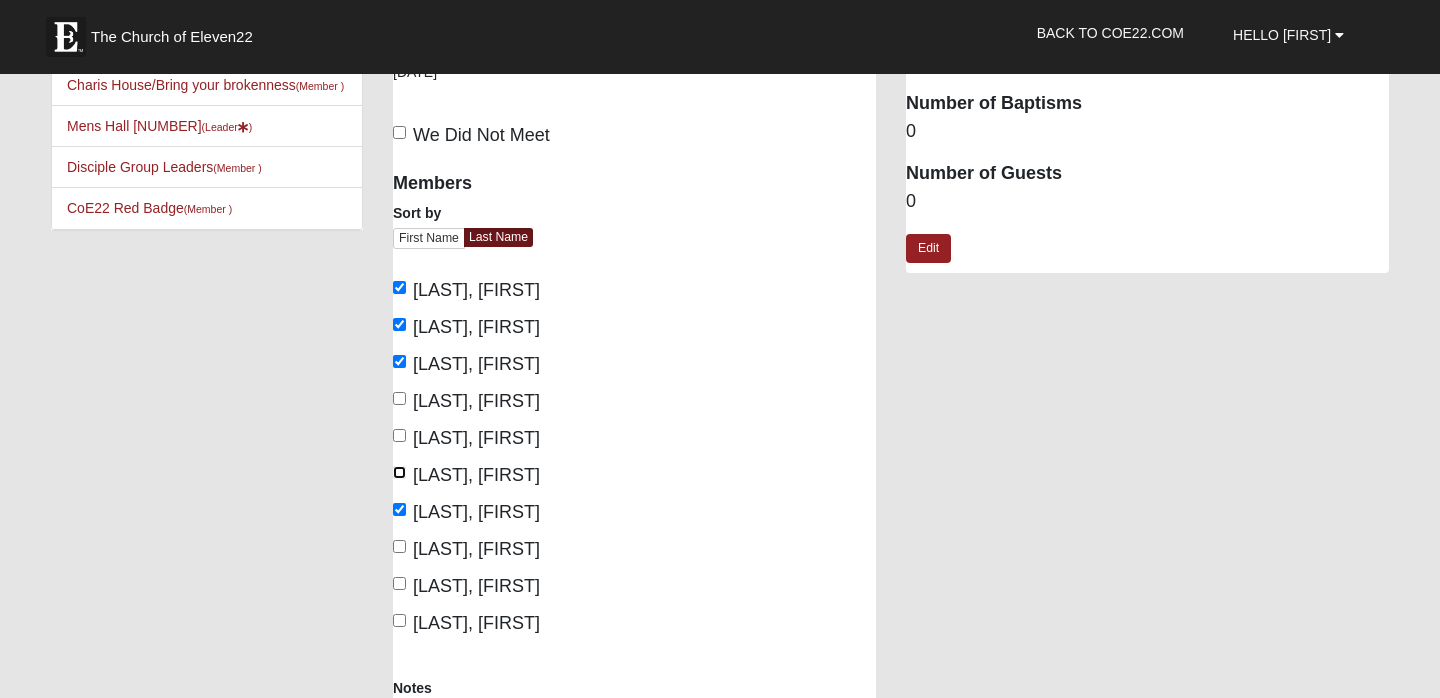 click on "Johnson, Wade" at bounding box center (399, 472) 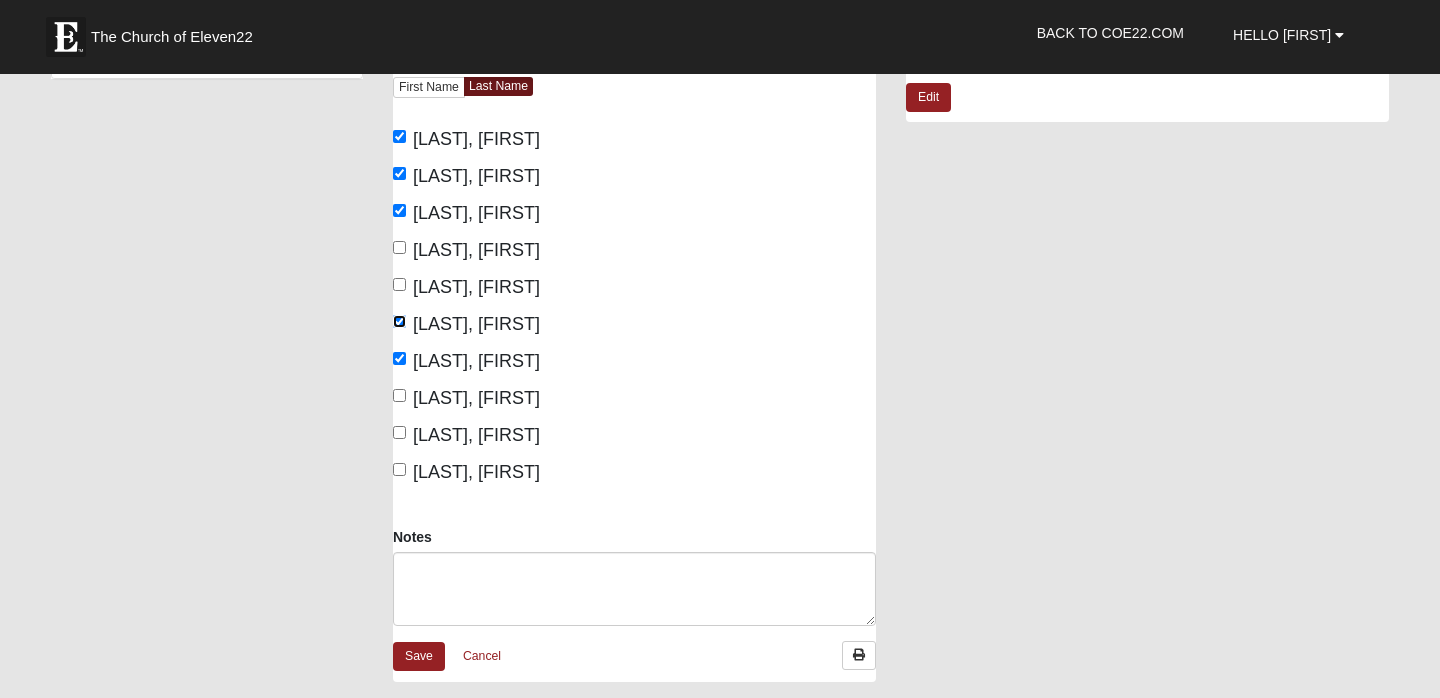 scroll, scrollTop: 215, scrollLeft: 0, axis: vertical 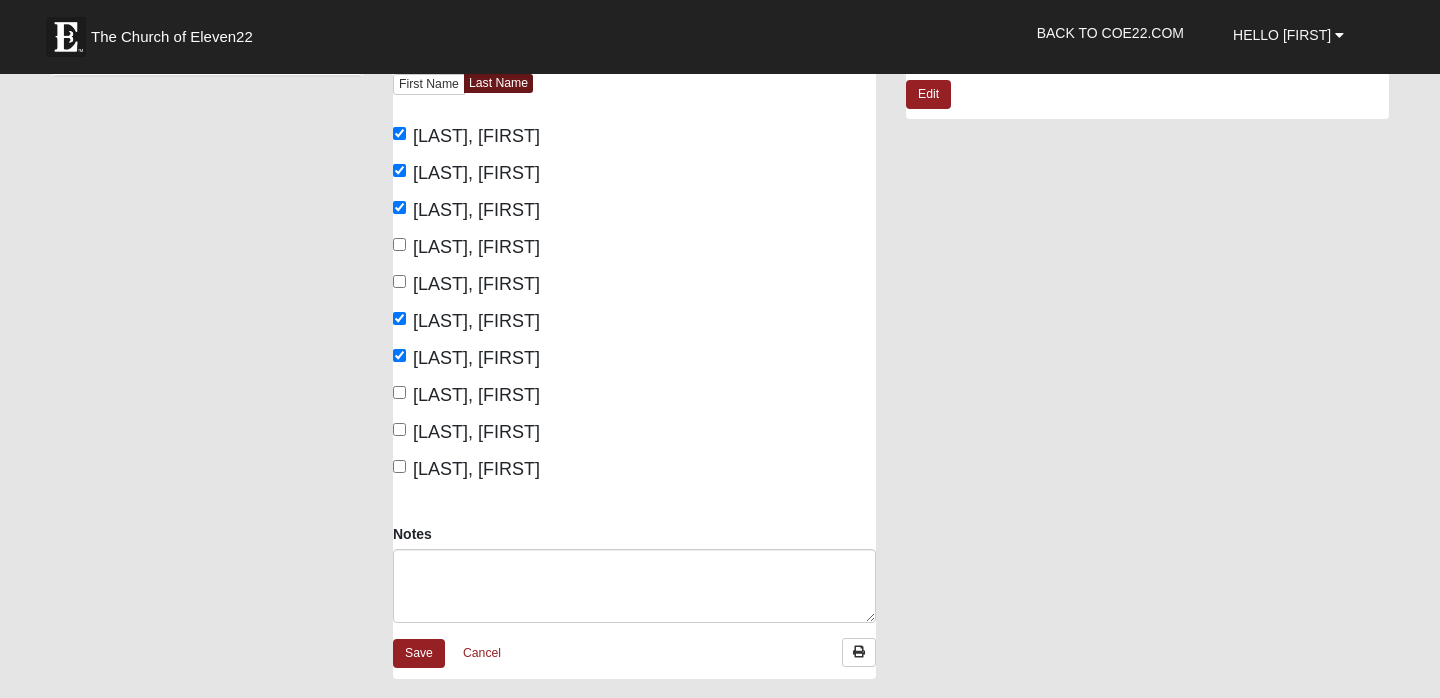 click on "Notes" at bounding box center [634, 581] 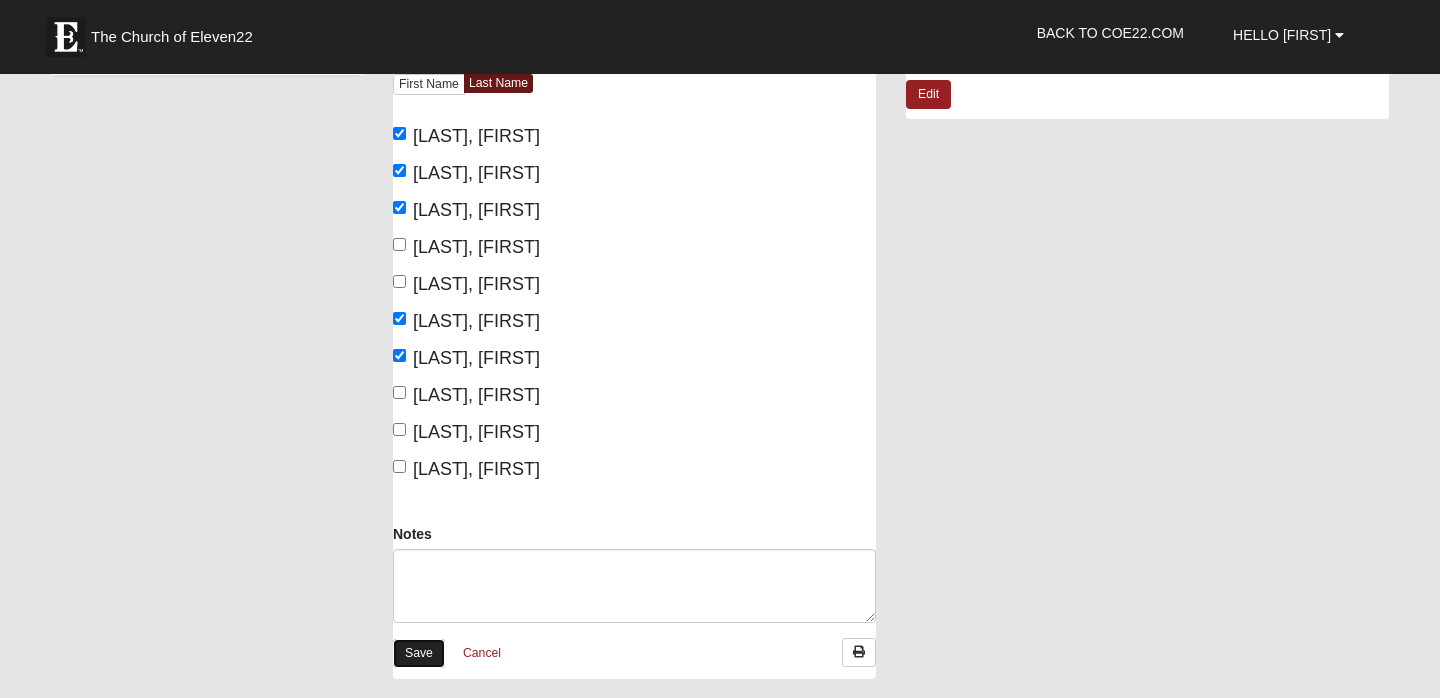 click on "Save" at bounding box center [419, 653] 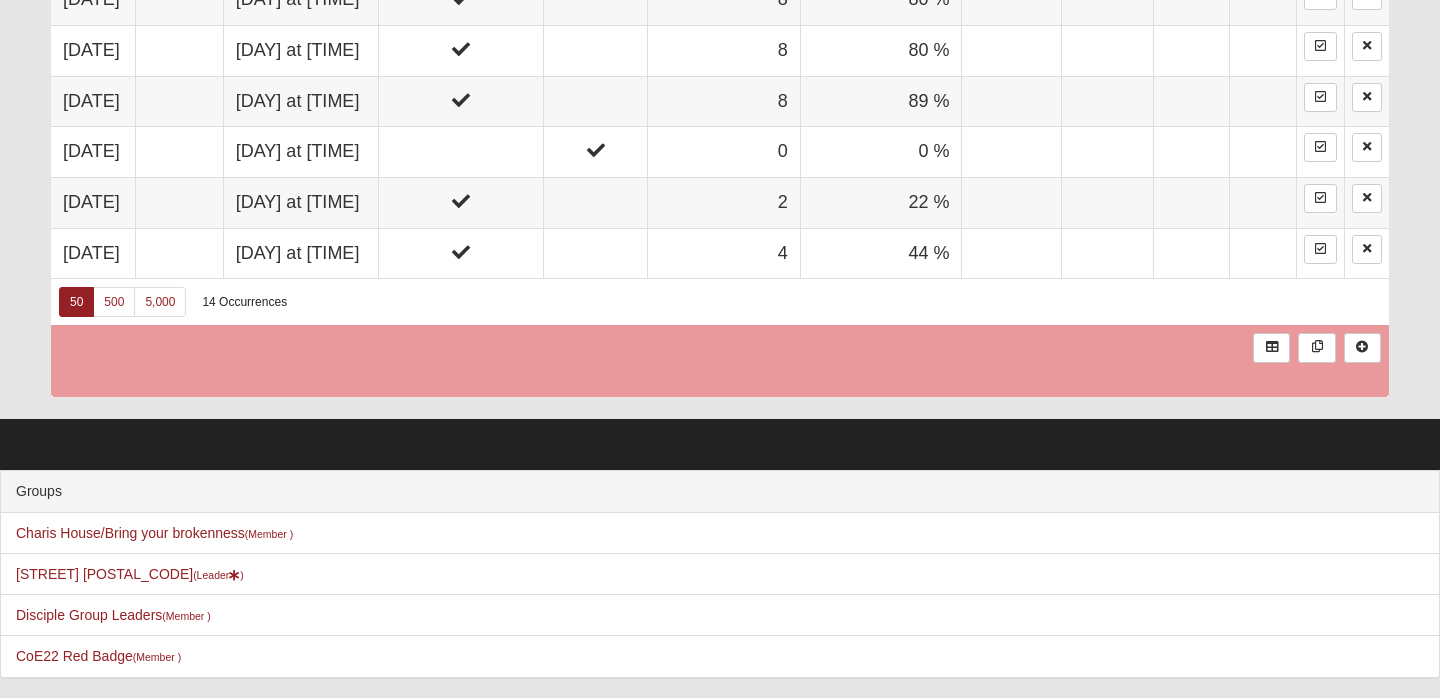 scroll, scrollTop: 2089, scrollLeft: 0, axis: vertical 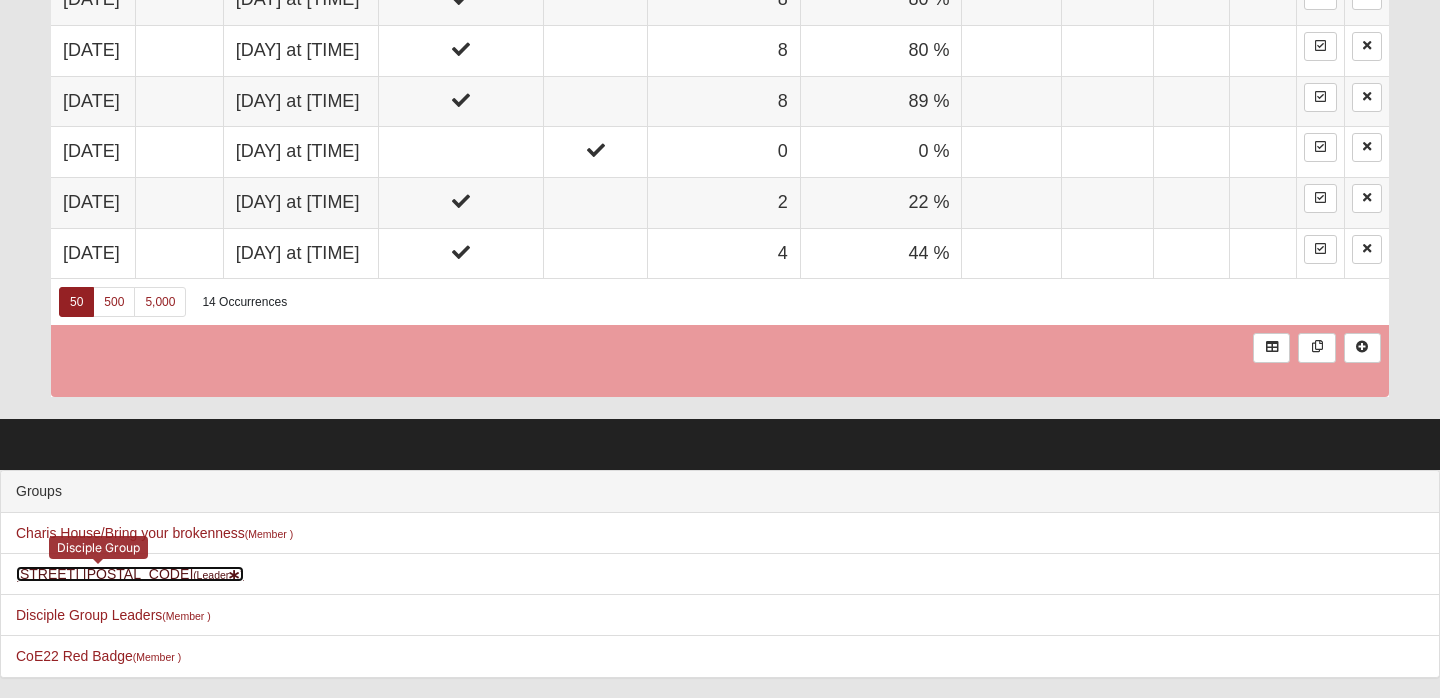 click on "Mens Hall 32097  (Leader
)" at bounding box center [130, 574] 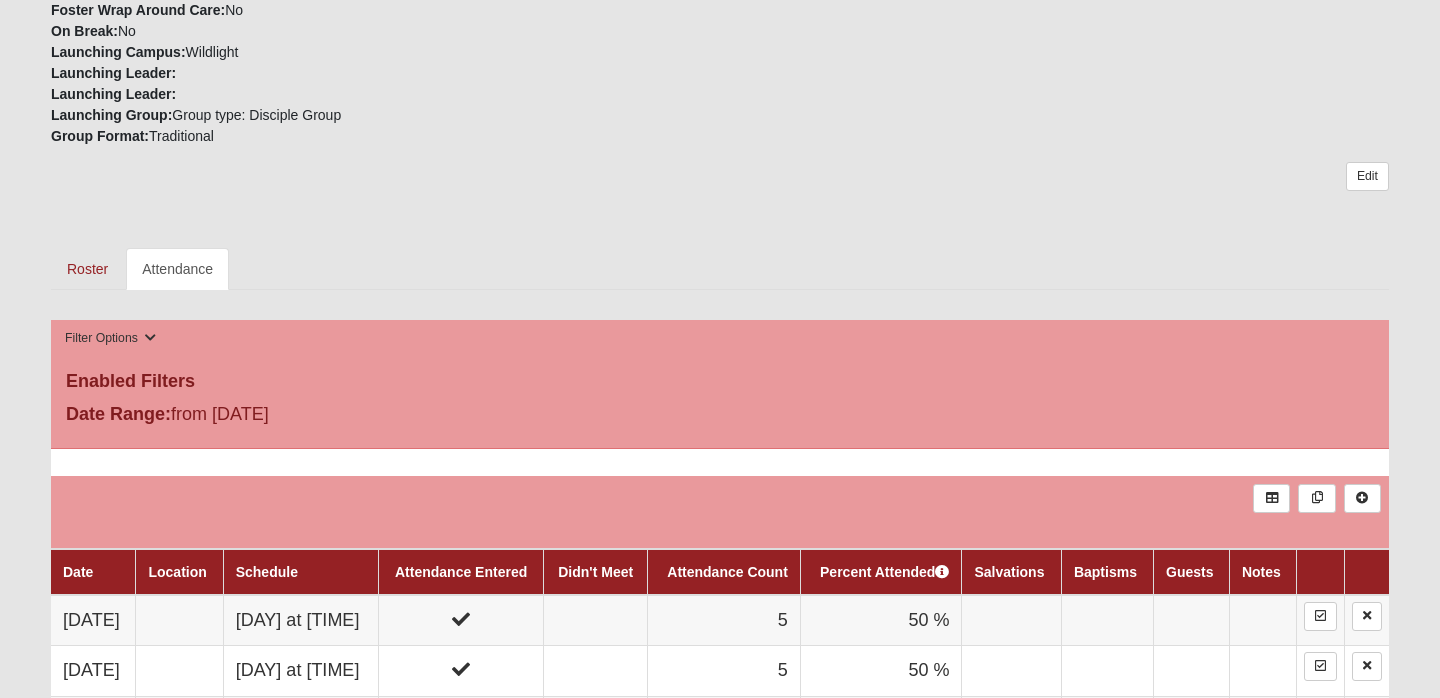 scroll, scrollTop: 575, scrollLeft: 0, axis: vertical 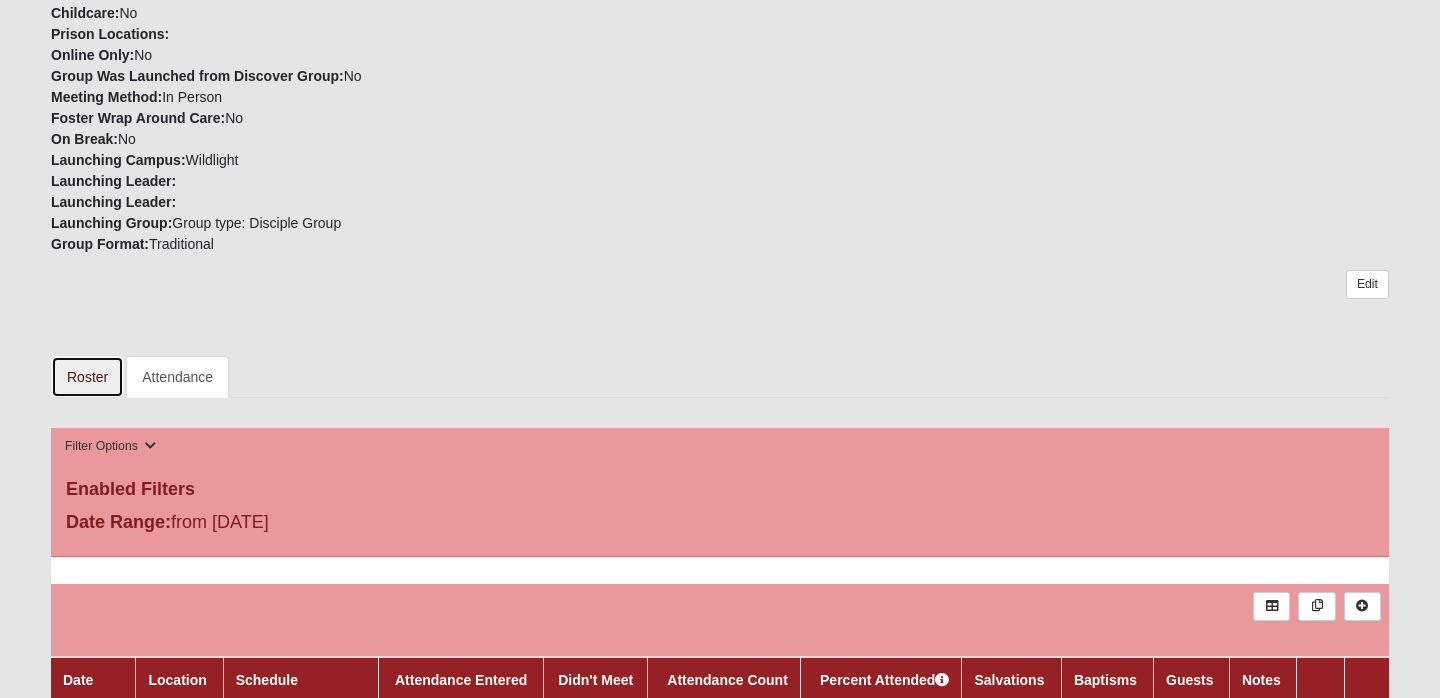 click on "Roster" at bounding box center [87, 377] 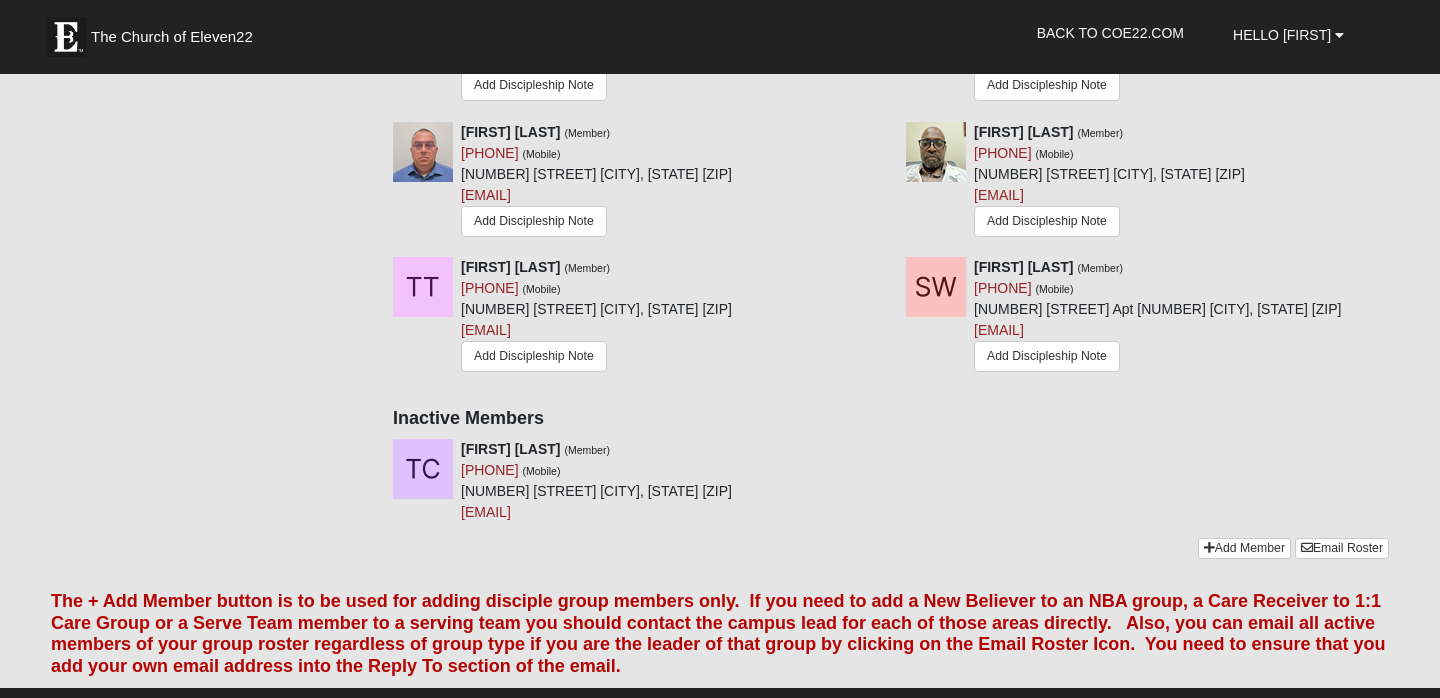scroll, scrollTop: 1318, scrollLeft: 0, axis: vertical 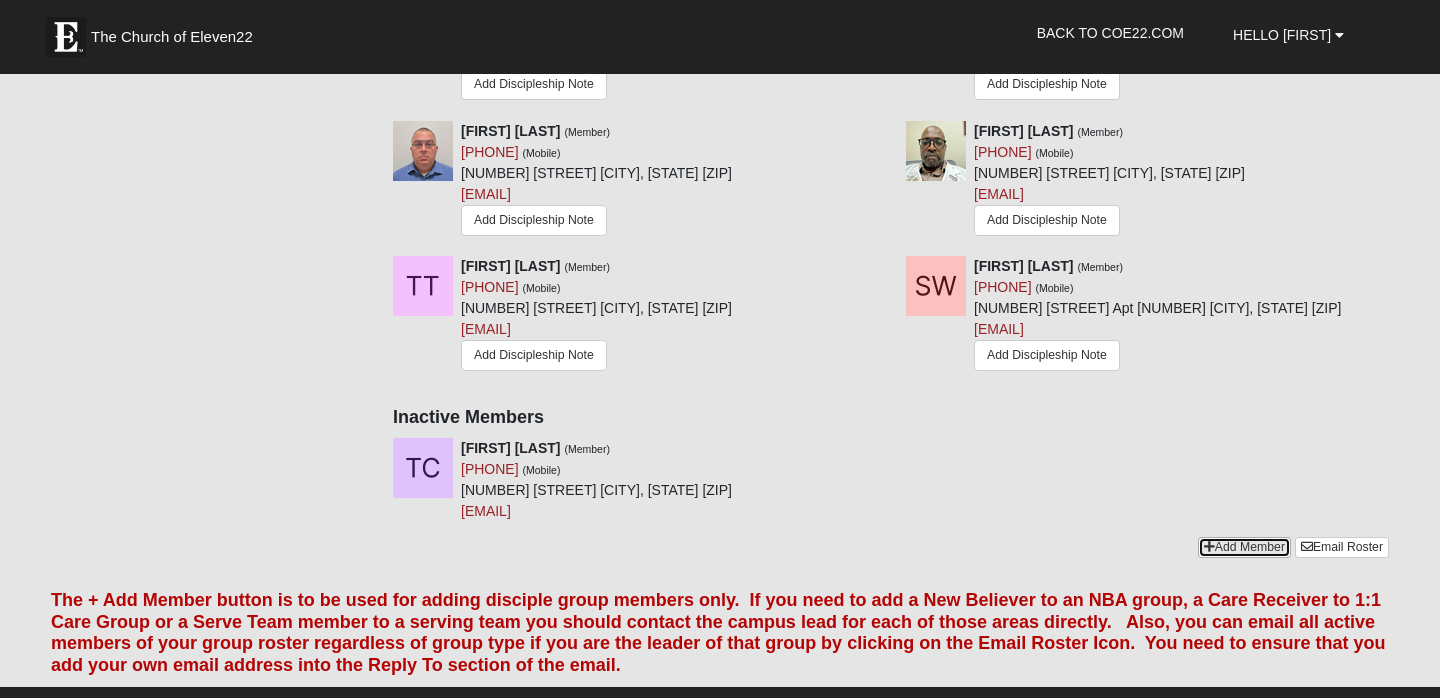 click on "Add Member" at bounding box center [1244, 547] 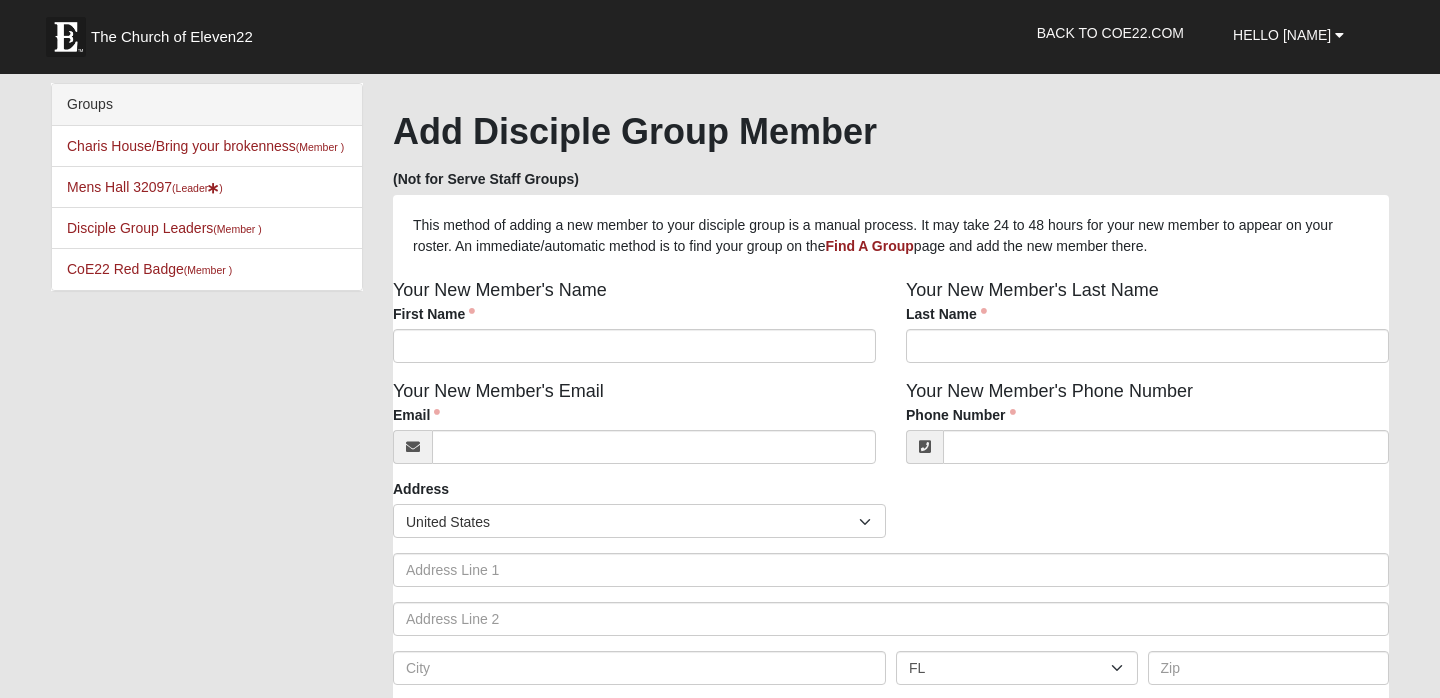 scroll, scrollTop: 0, scrollLeft: 0, axis: both 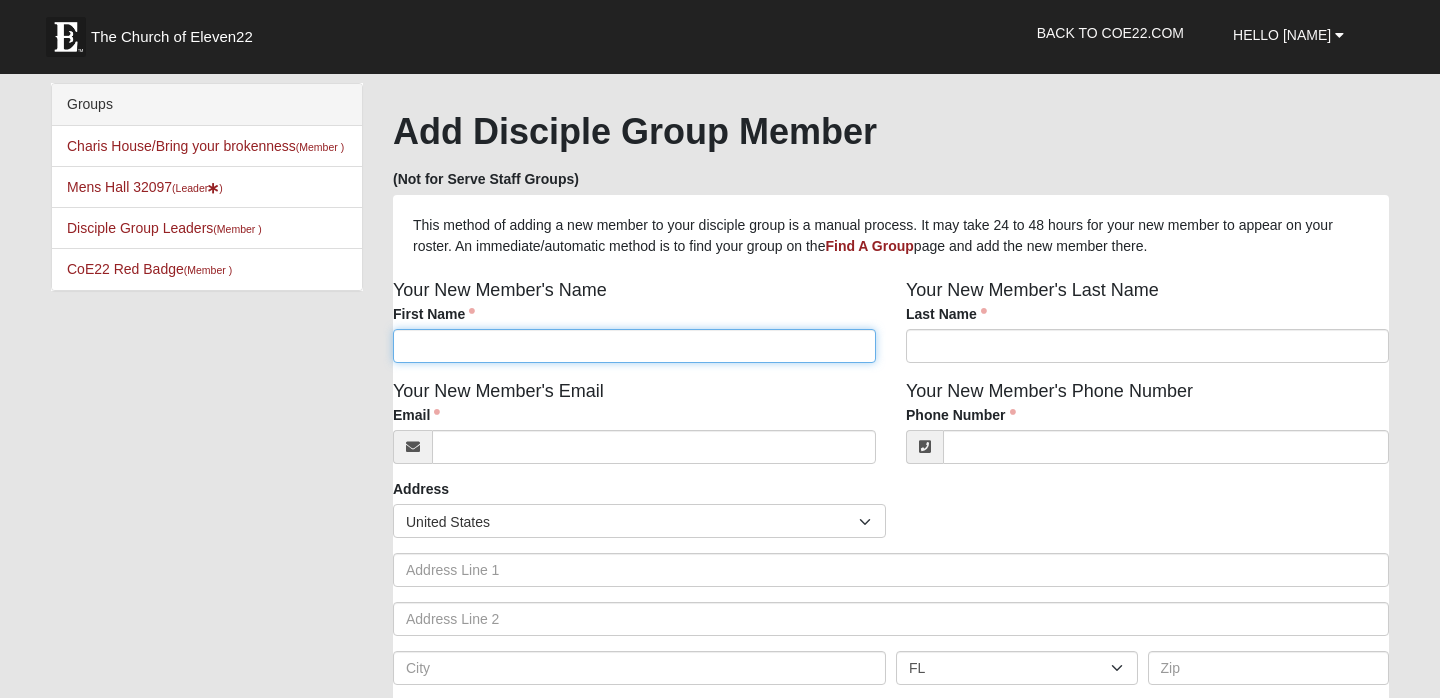 click on "First Name" at bounding box center [634, 346] 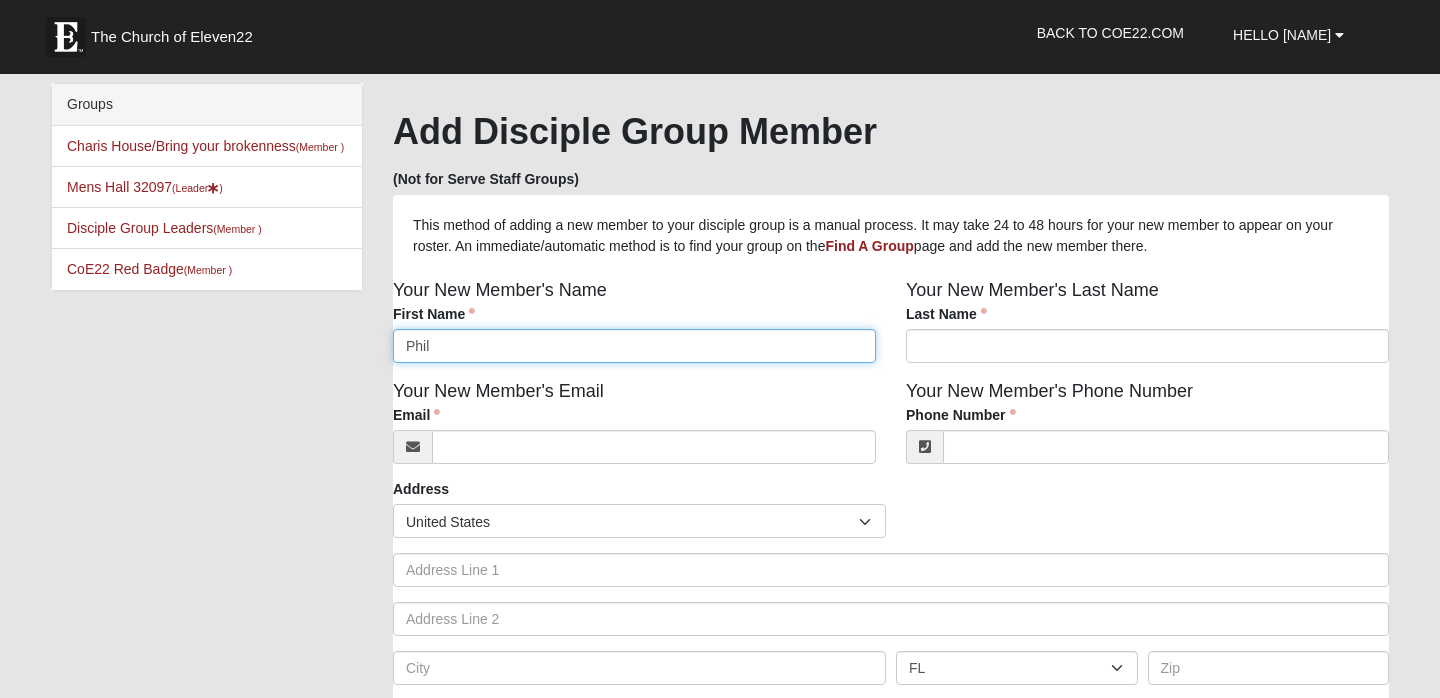 type on "Phil" 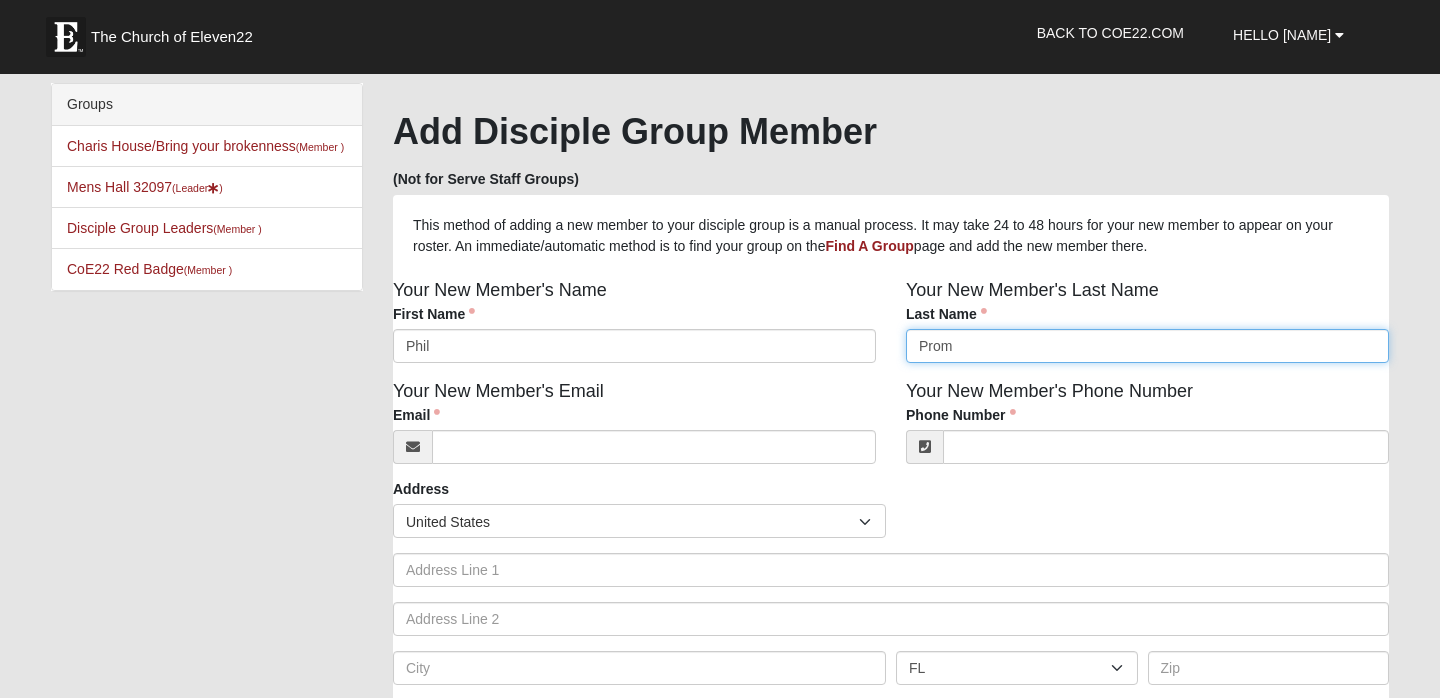 type on "Prom" 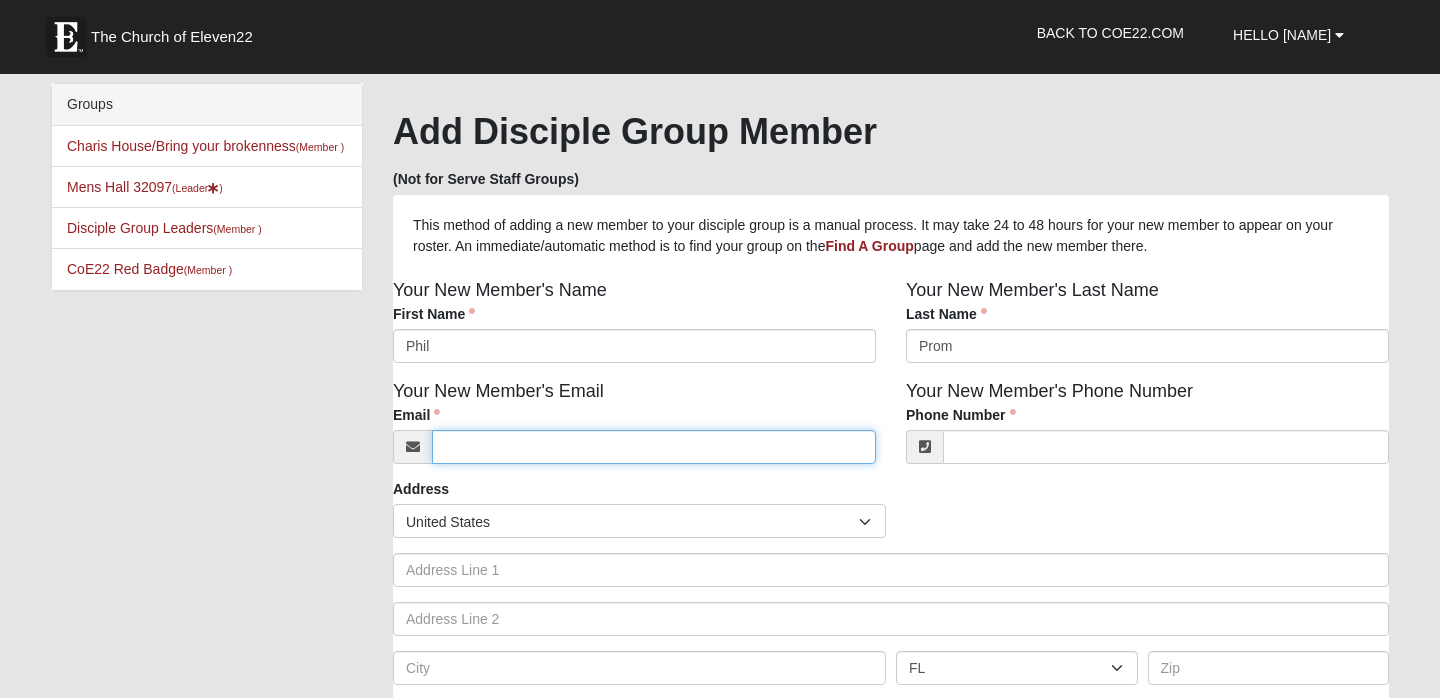click on "Email" at bounding box center [654, 447] 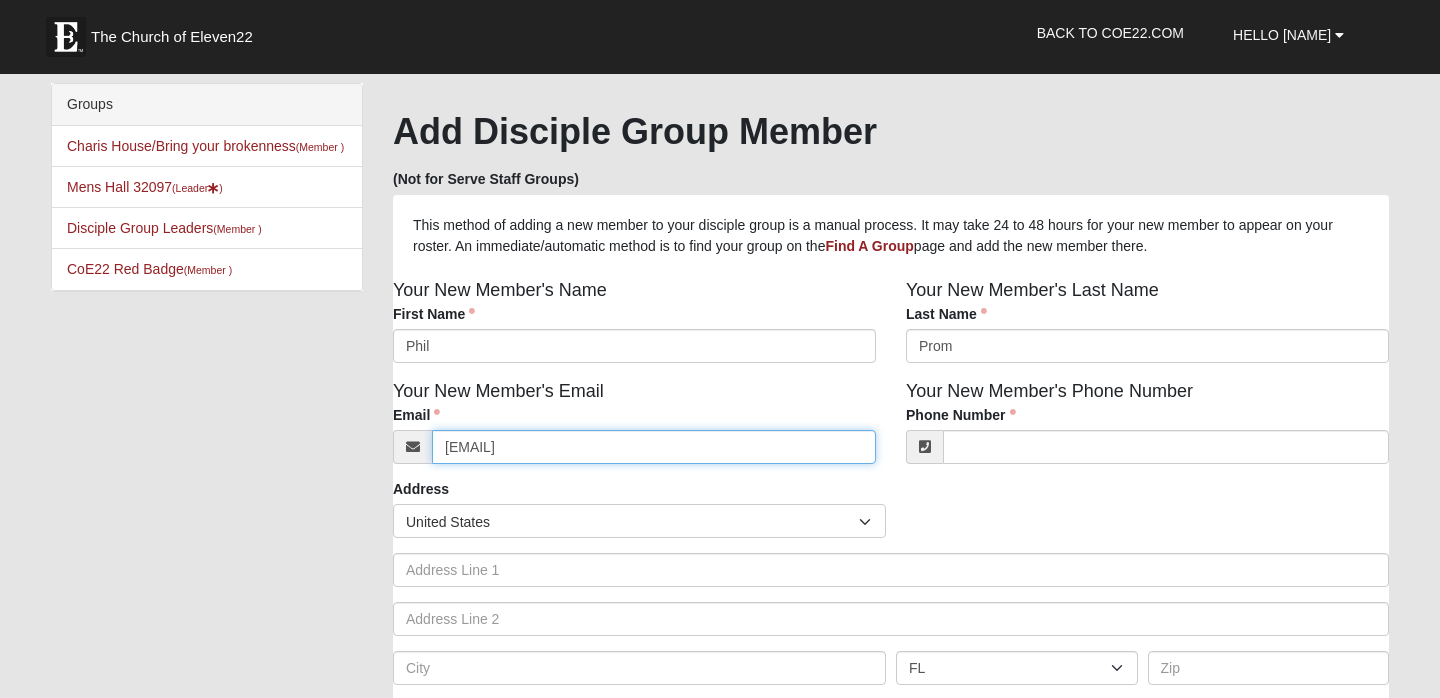 type on "nassaupestman@aol.com" 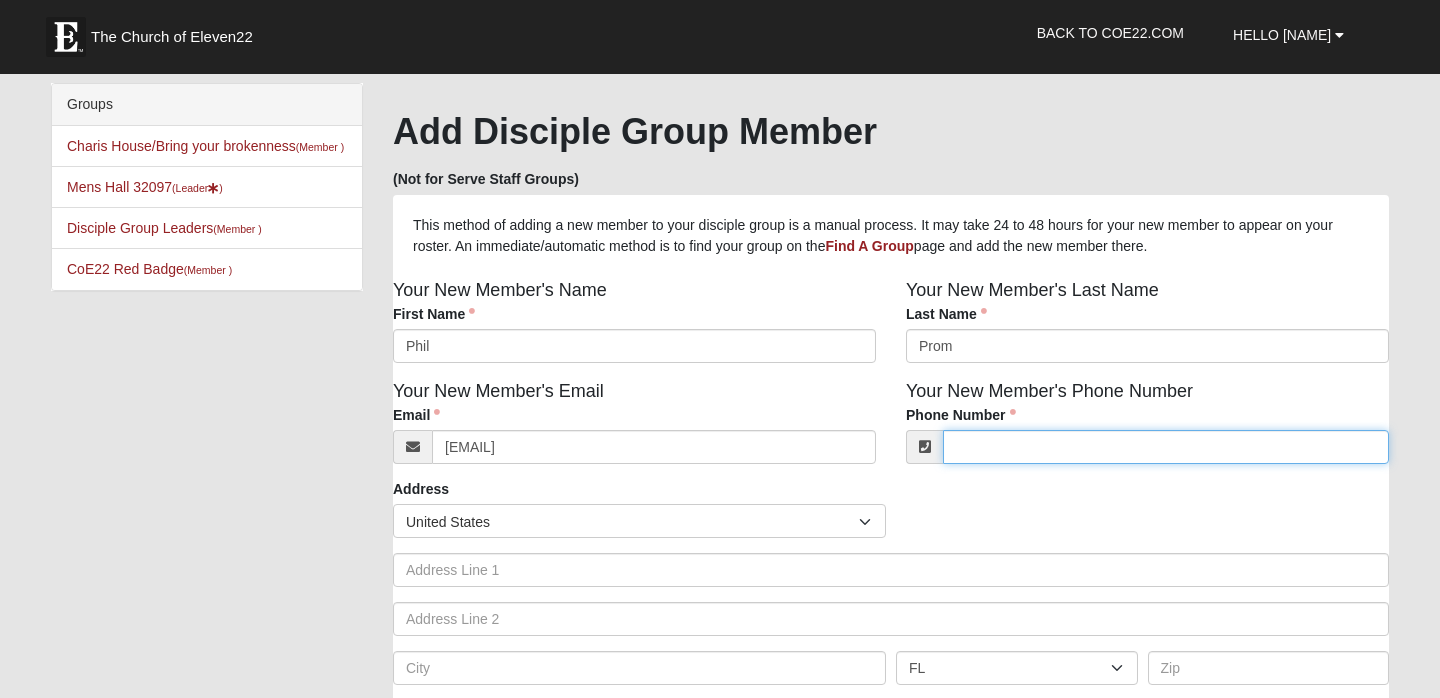 click on "Phone Number" at bounding box center (1166, 447) 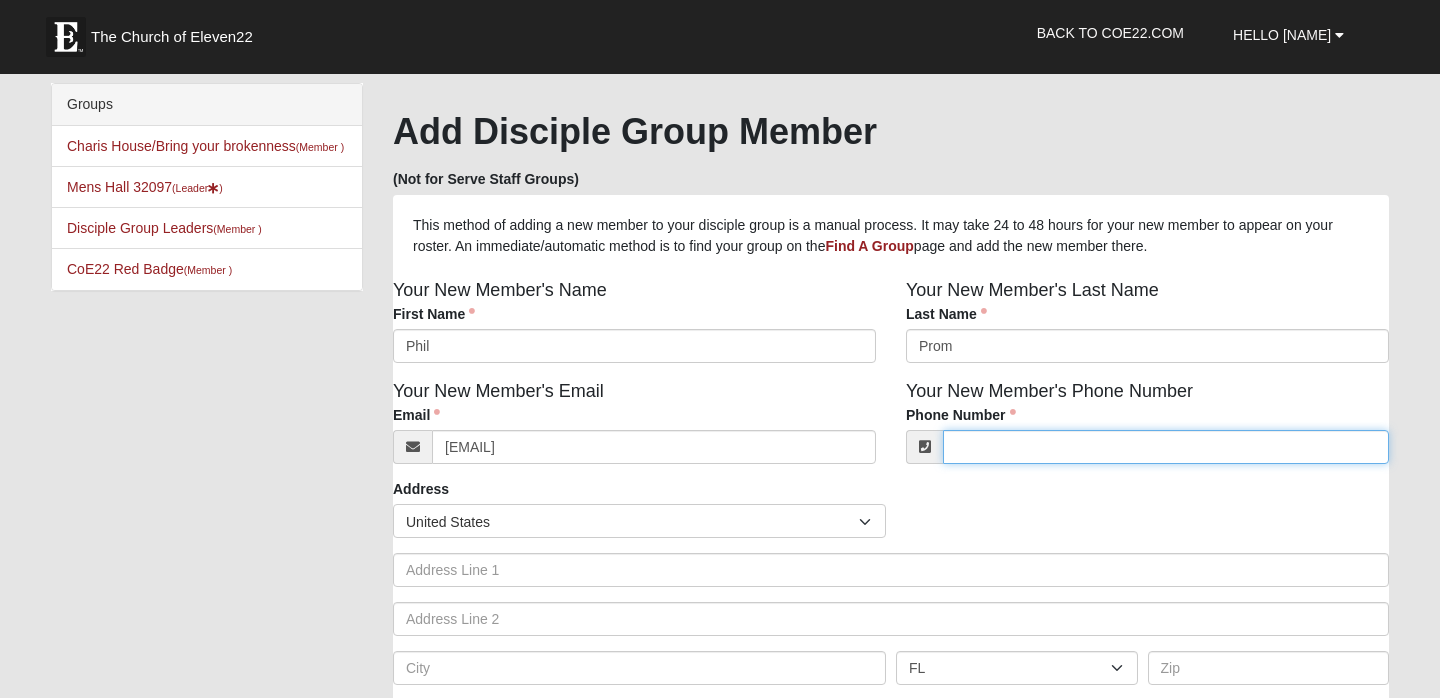 click on "Phone Number" at bounding box center [1166, 447] 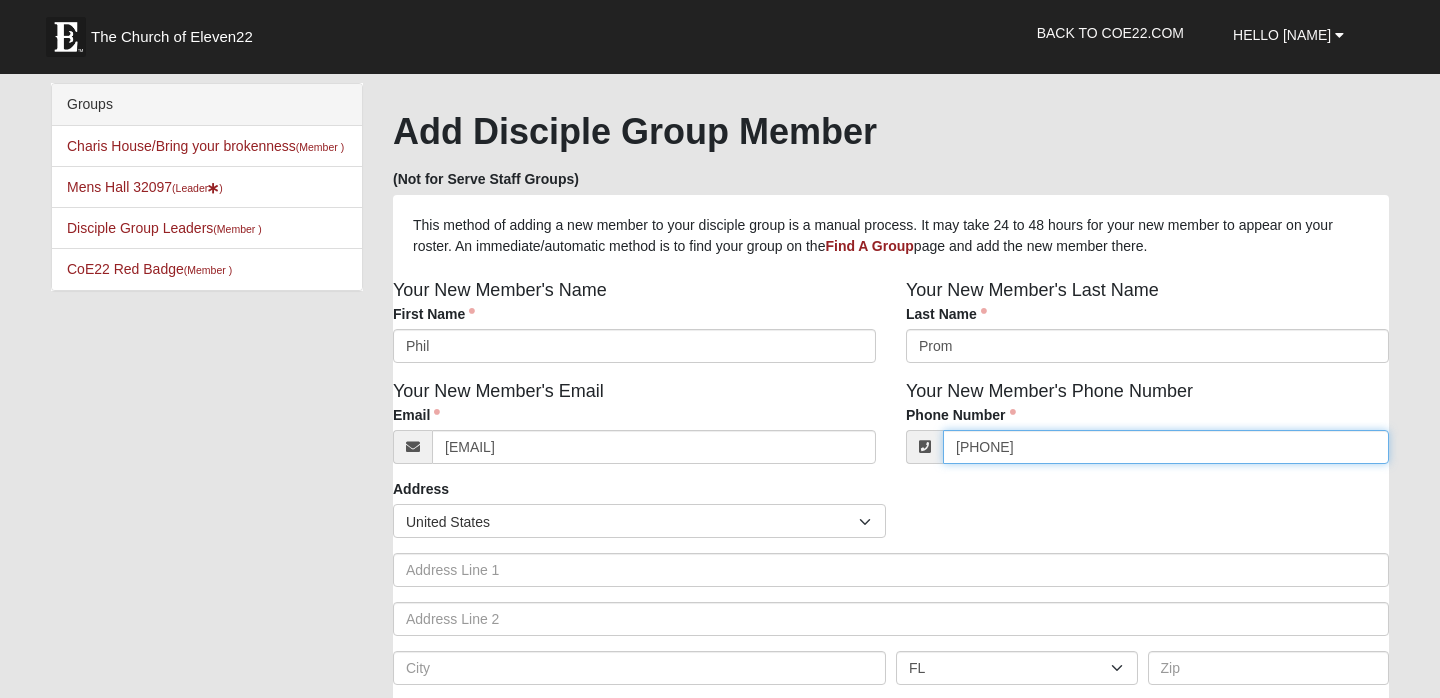 type on "(904) 591-1522" 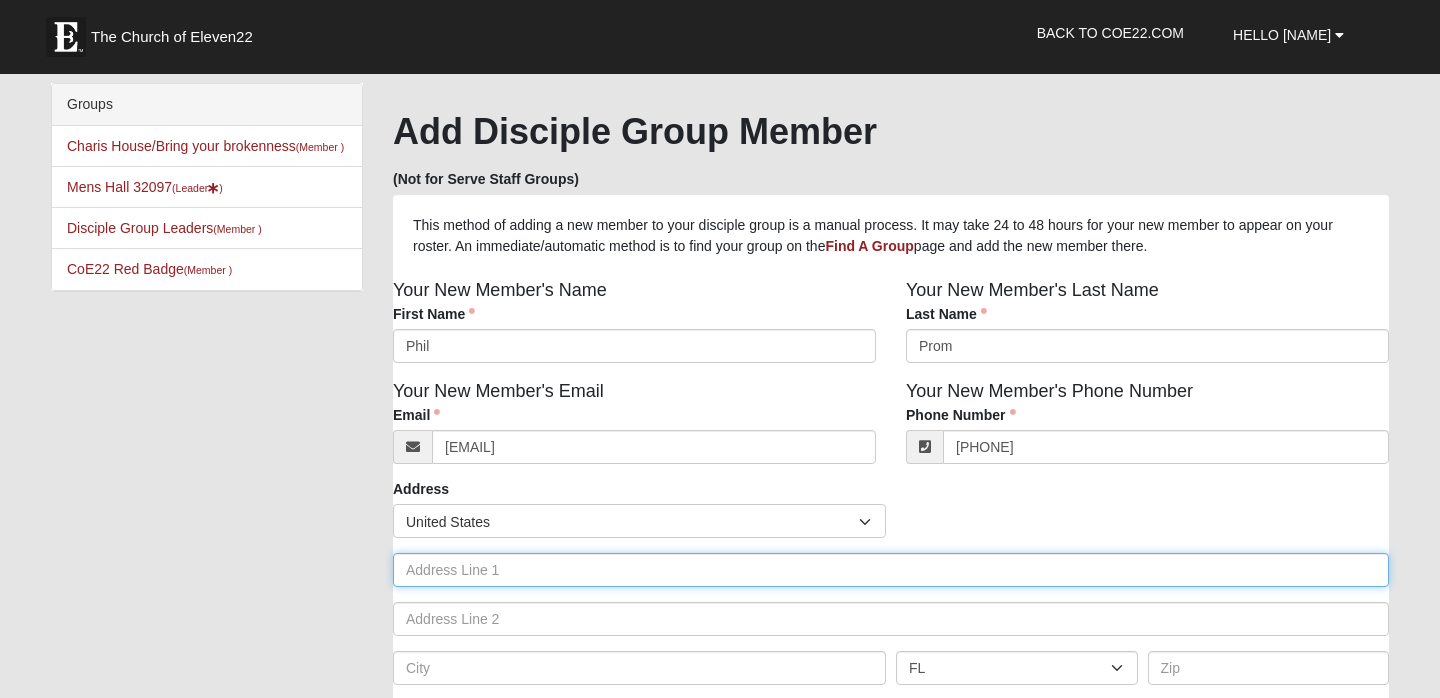 click at bounding box center [891, 570] 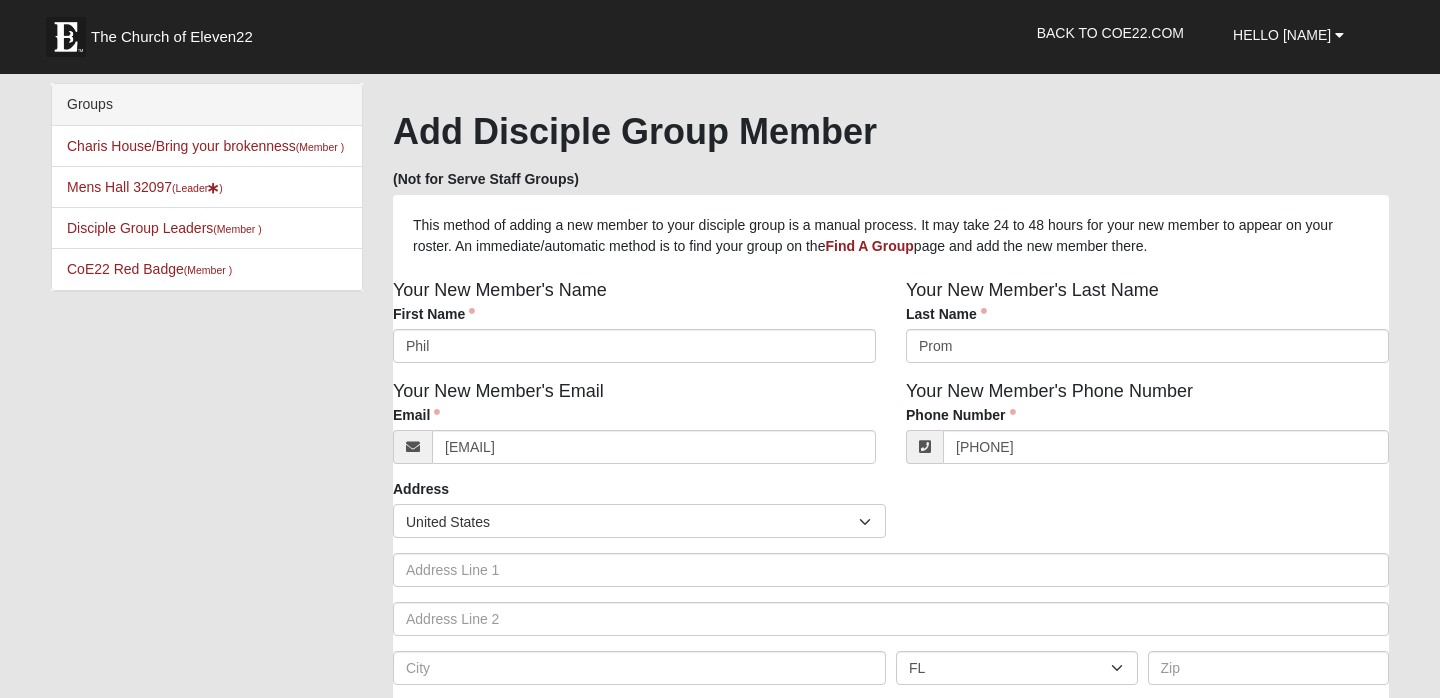 click on "Groups
Charis House/Bring your brokenness  (Member        )
Mens Hall 32097  (Leader
)
Disciple Group Leaders  (Member        )
CoE22 Red Badge  (Member        )
HTML Content
Add Disciple Group Member
(Not for Serve Staff Groups)" at bounding box center (720, 434) 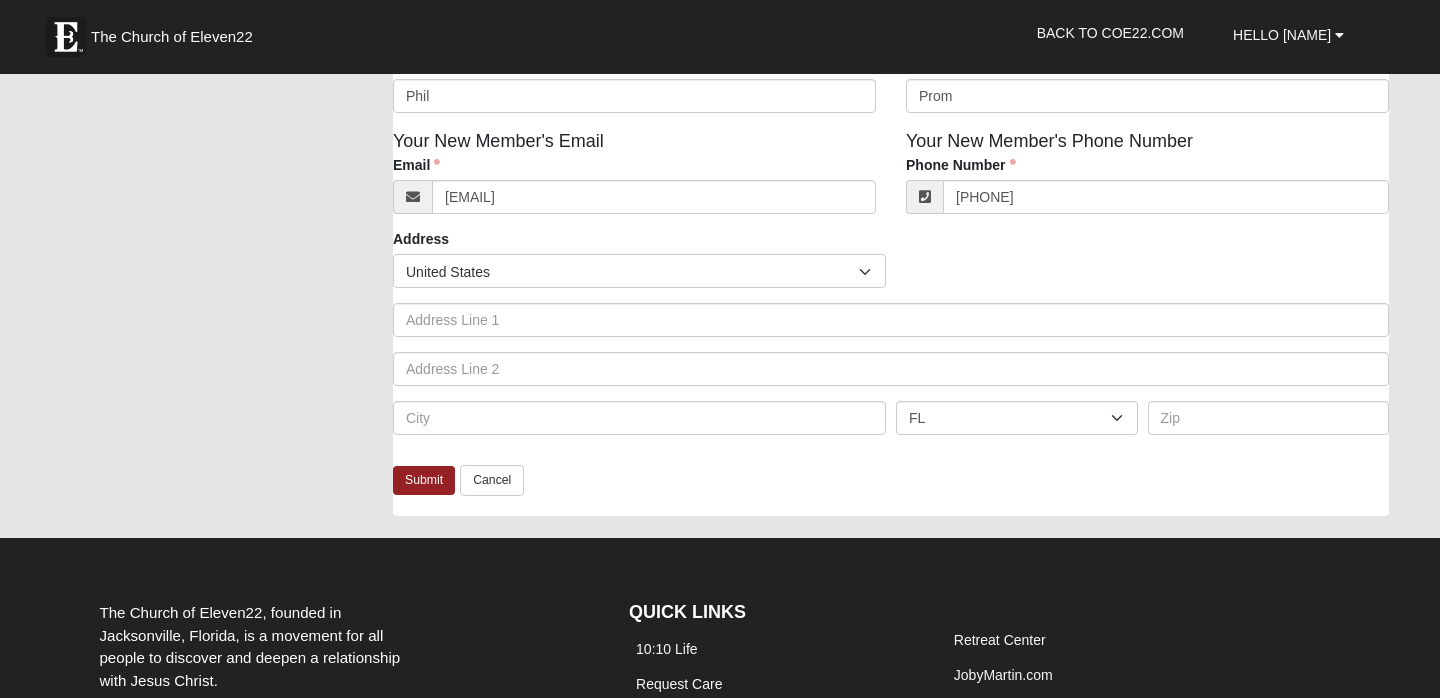 scroll, scrollTop: 280, scrollLeft: 0, axis: vertical 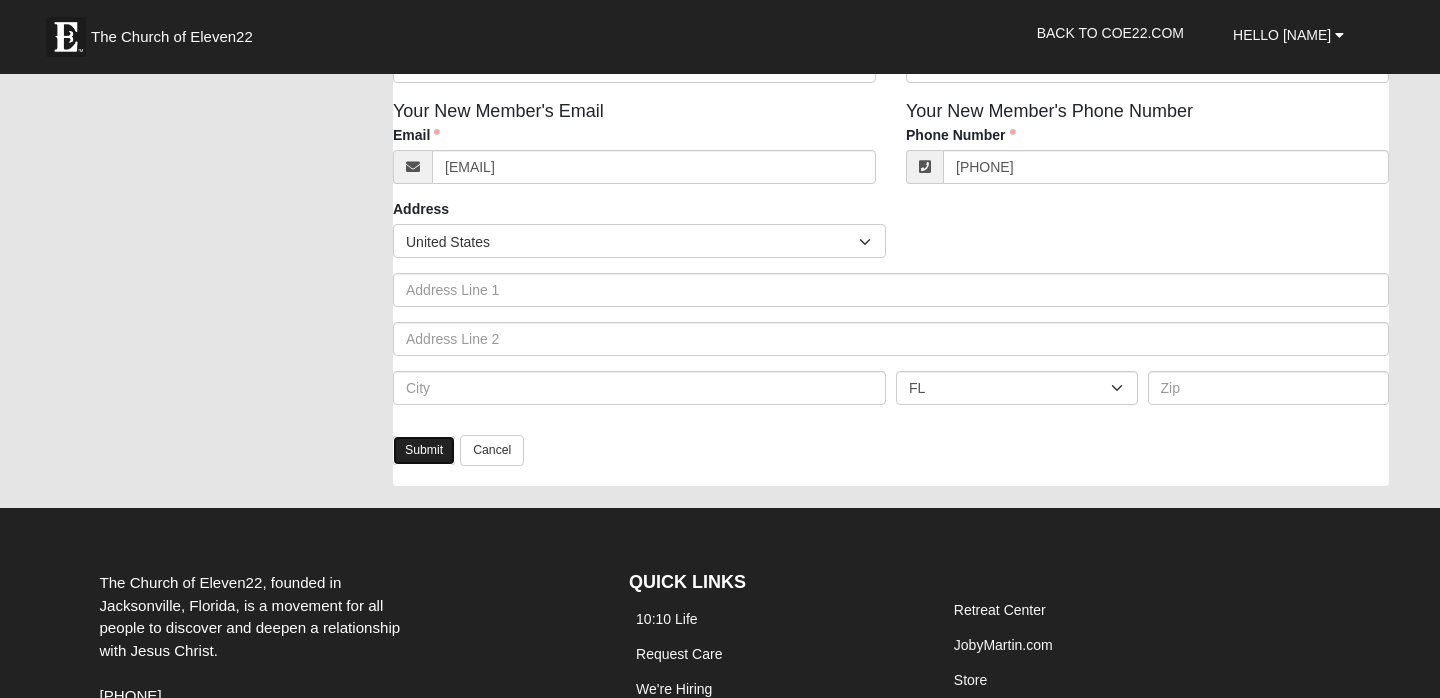 click on "Submit" at bounding box center [424, 450] 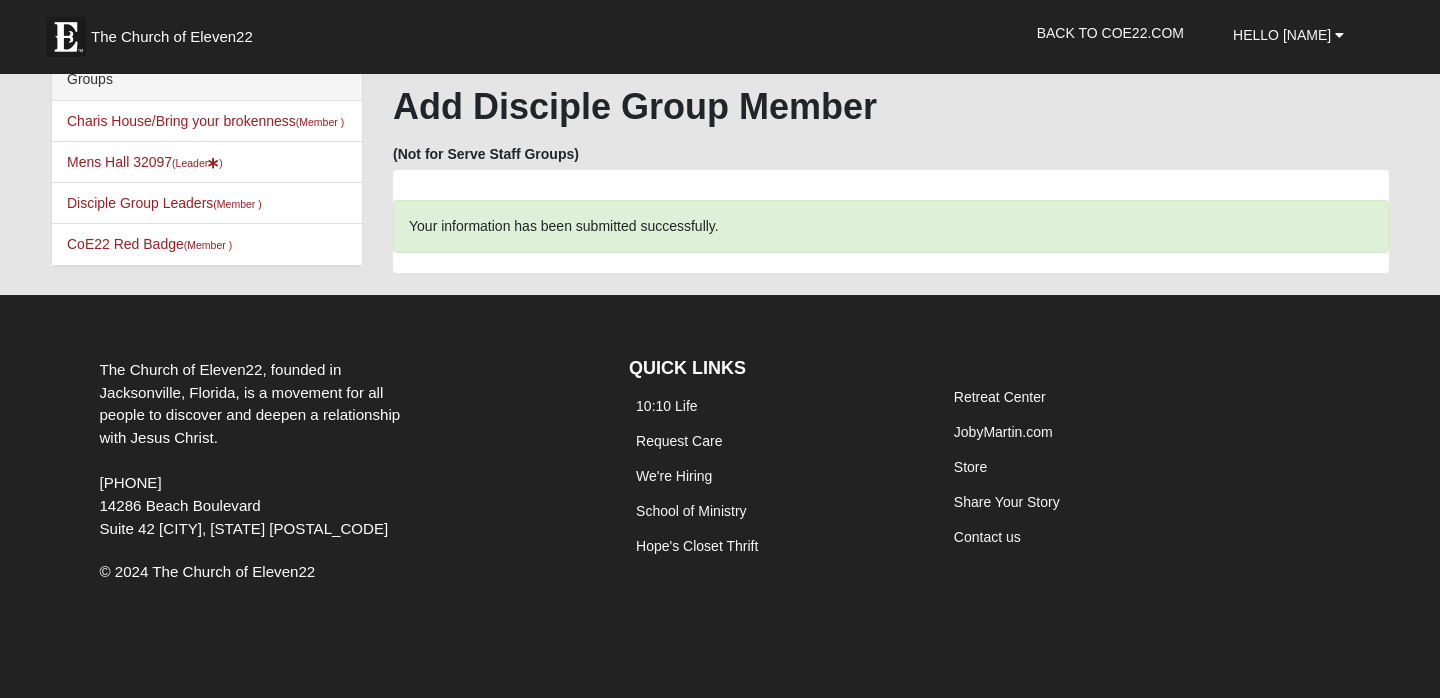 scroll, scrollTop: 39, scrollLeft: 0, axis: vertical 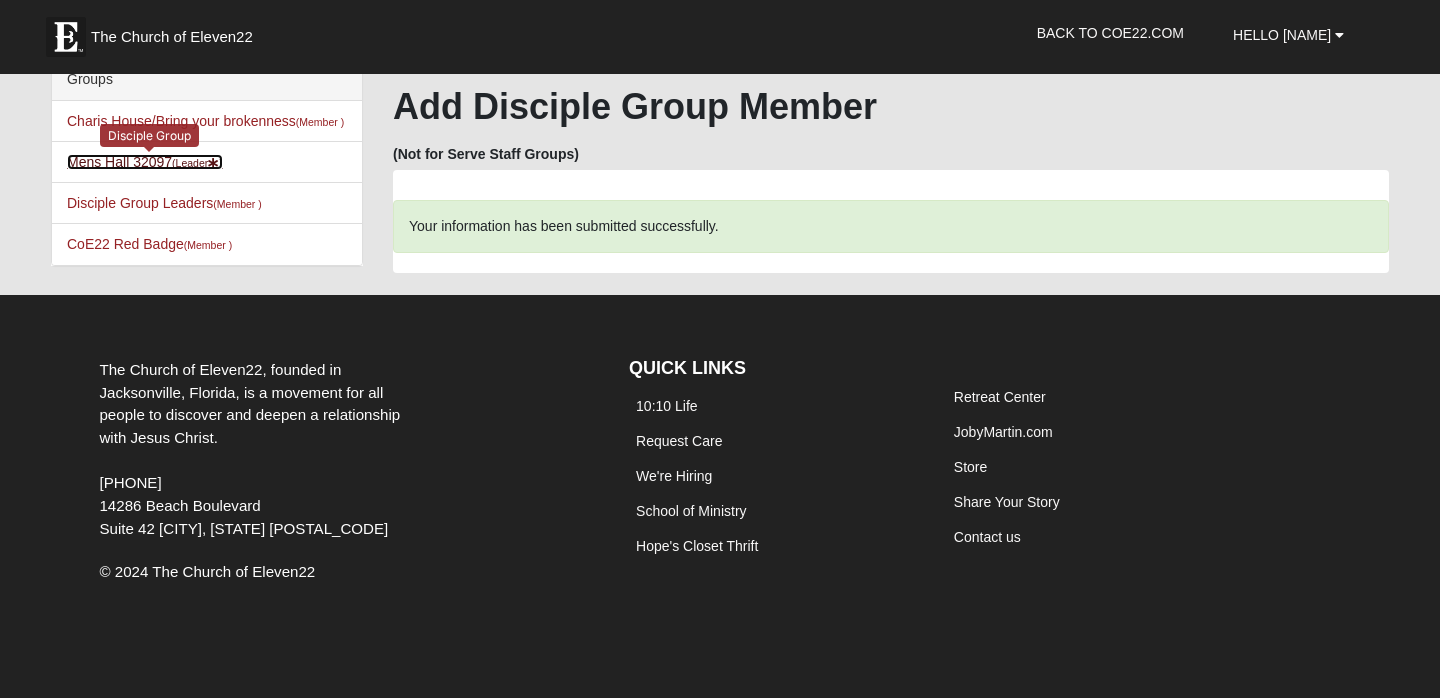 click on "Mens Hall 32097  (Leader
)" at bounding box center (145, 162) 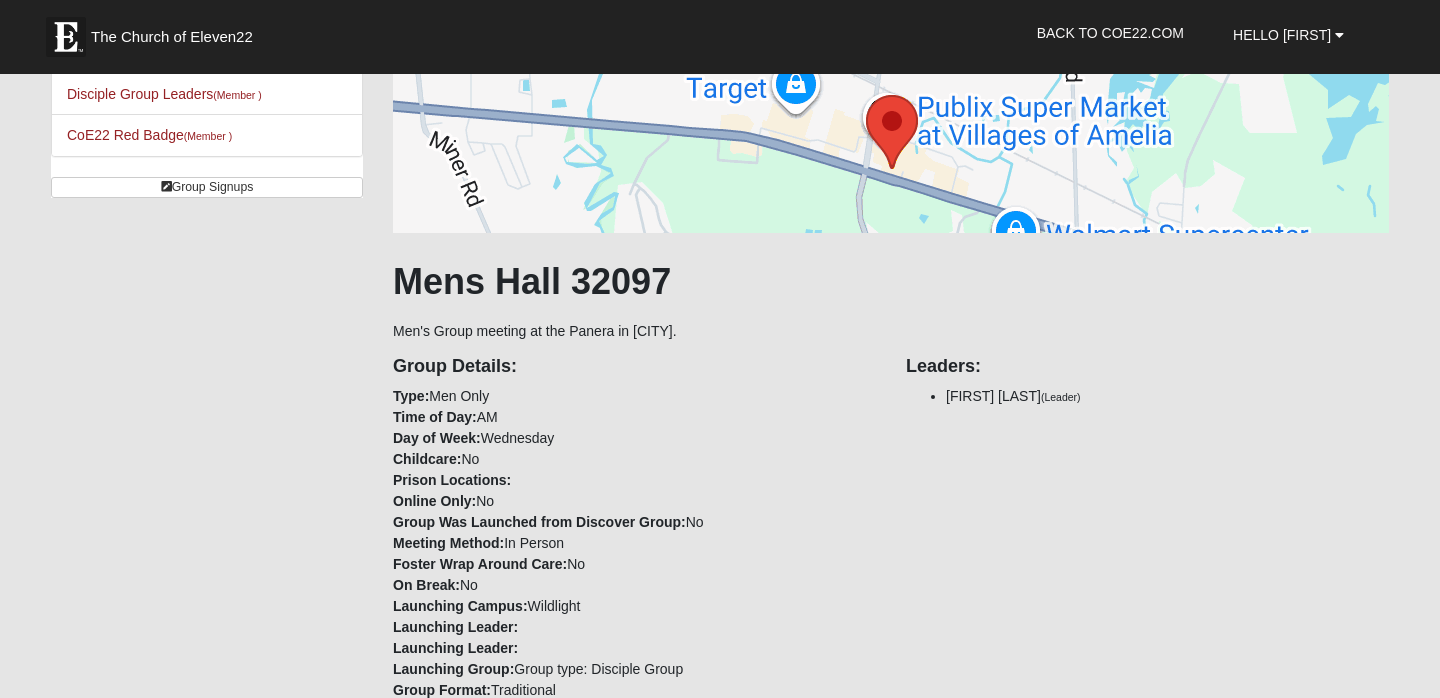 scroll, scrollTop: 0, scrollLeft: 0, axis: both 